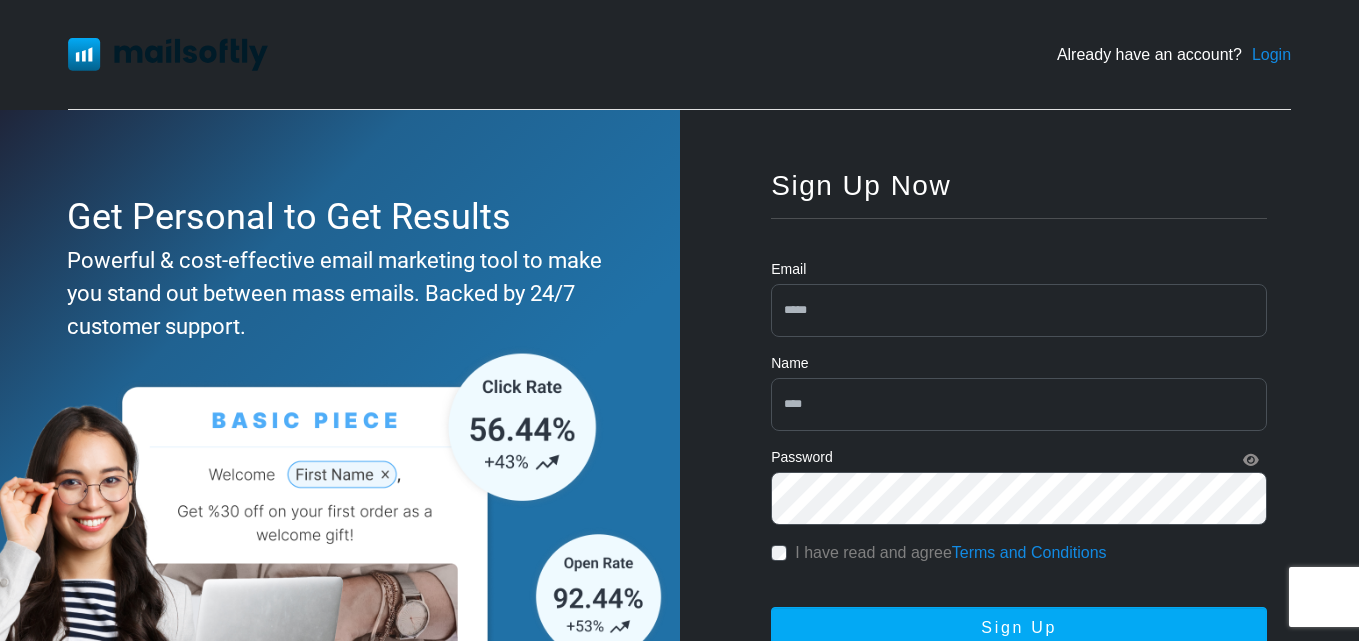 scroll, scrollTop: 0, scrollLeft: 0, axis: both 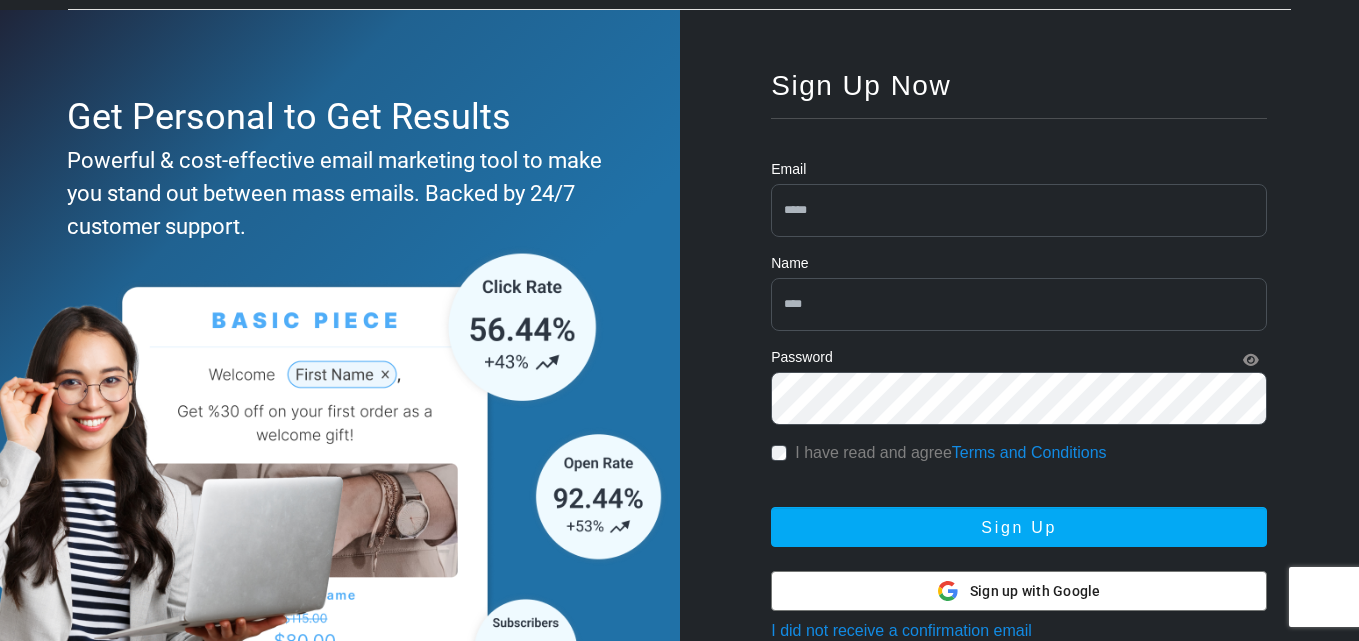 click at bounding box center (1019, 210) 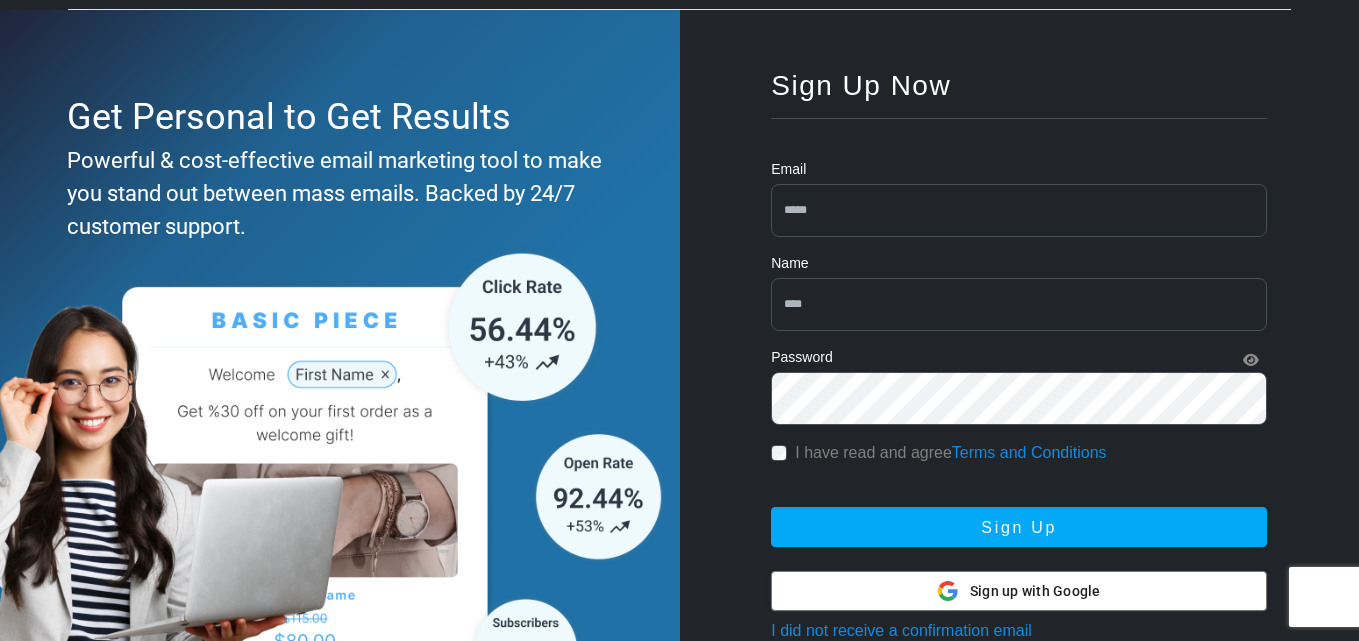 click on "Sign up with Google" at bounding box center (1035, 591) 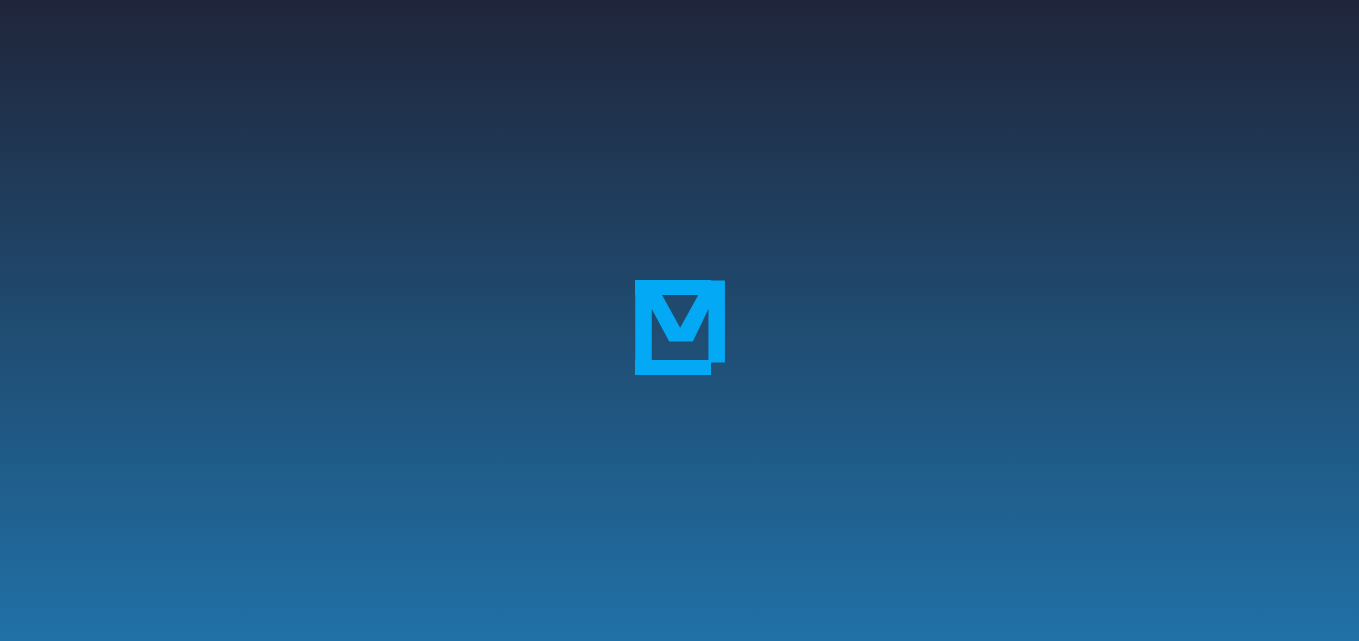 scroll, scrollTop: 0, scrollLeft: 0, axis: both 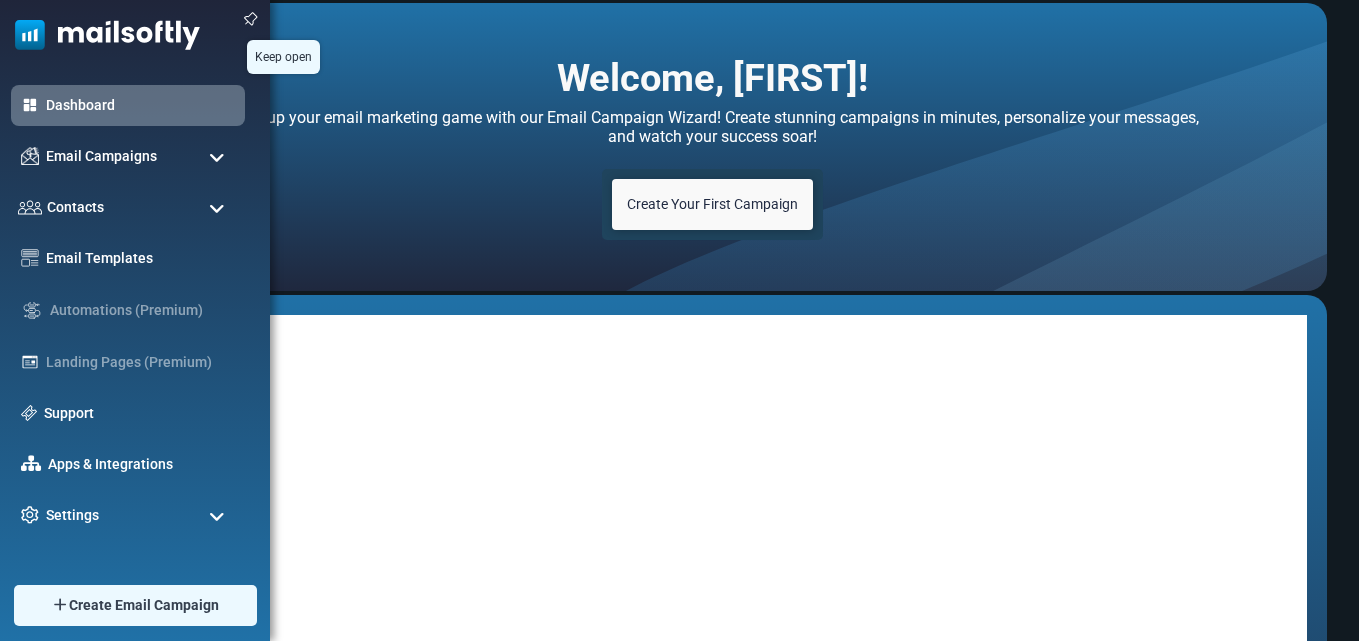 click at bounding box center (250, 19) 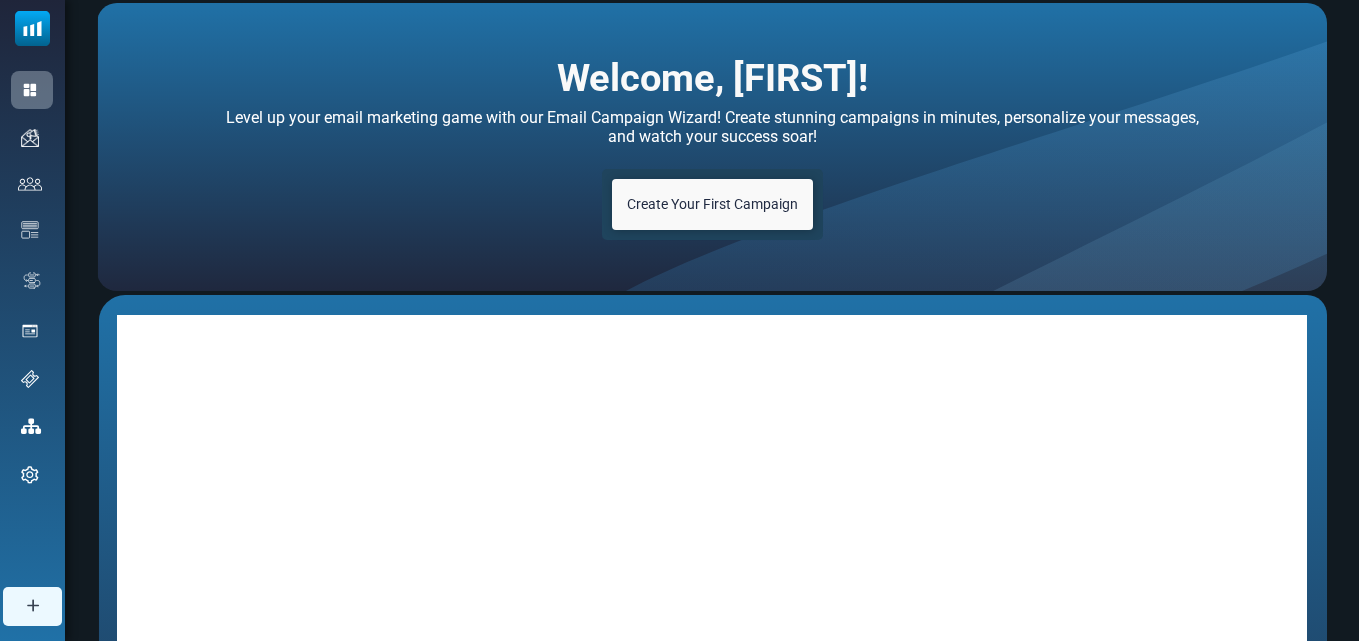 click on "Create Your First Campaign" at bounding box center (712, 204) 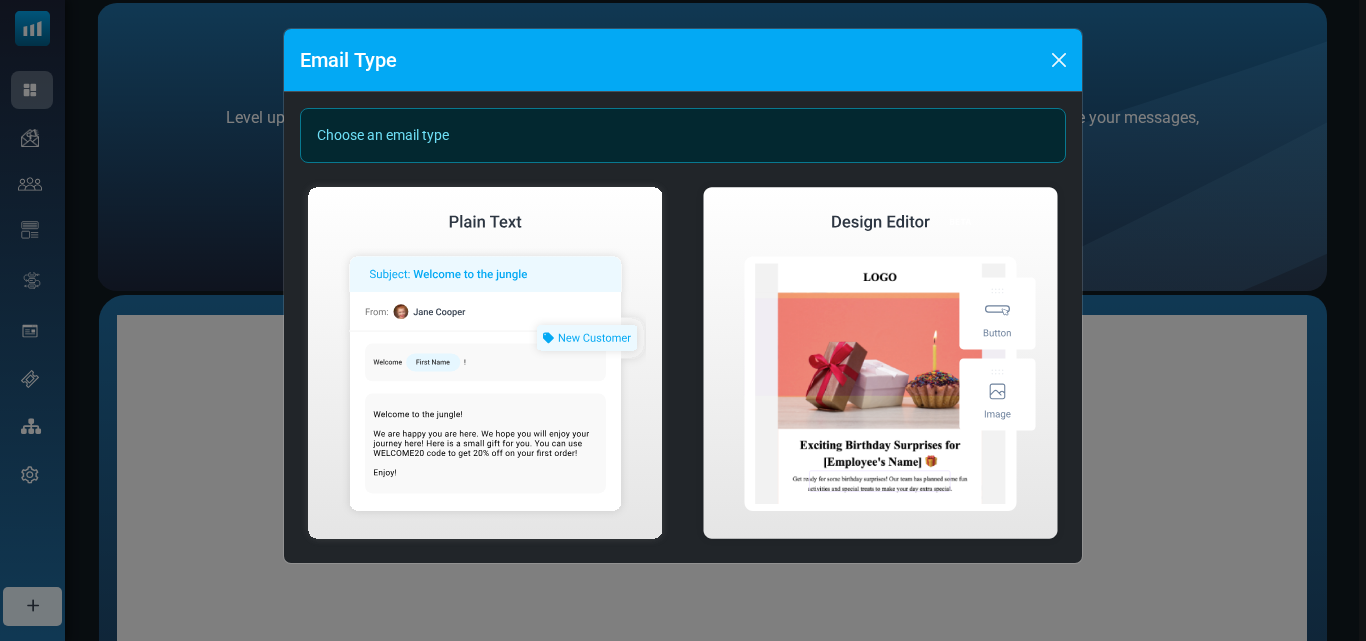 click on "Create Plain Email" at bounding box center [485, 363] 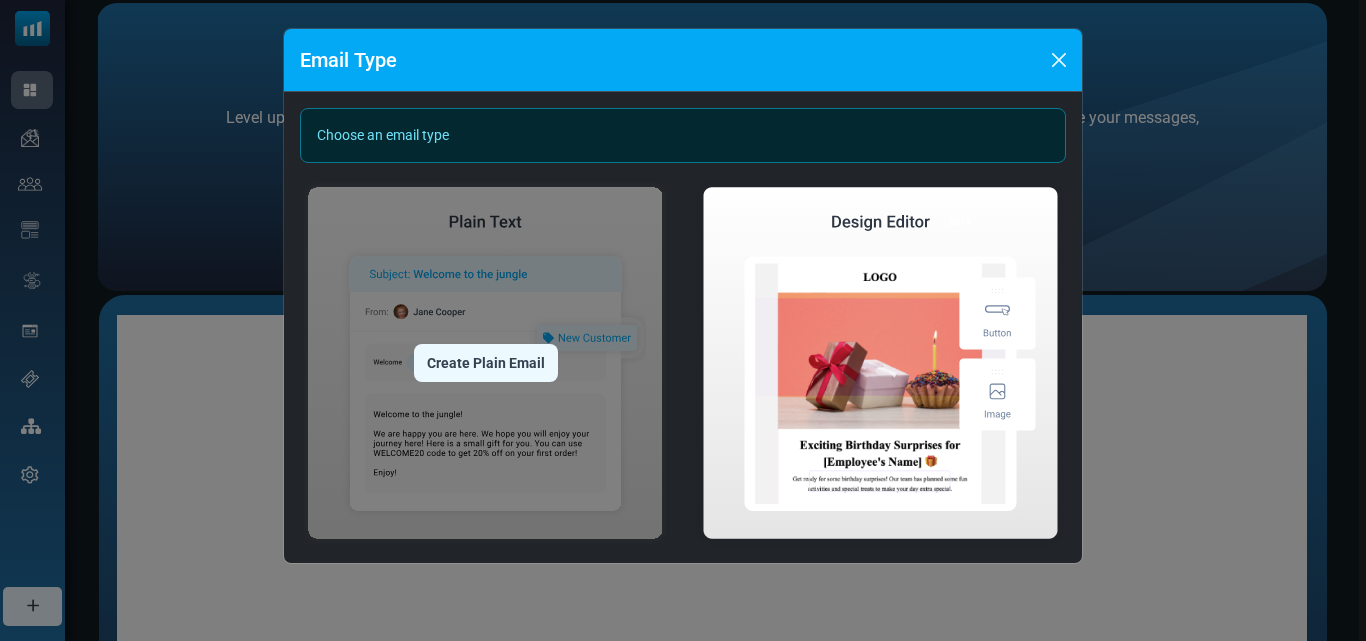 click on "Create Plain Email" at bounding box center (486, 363) 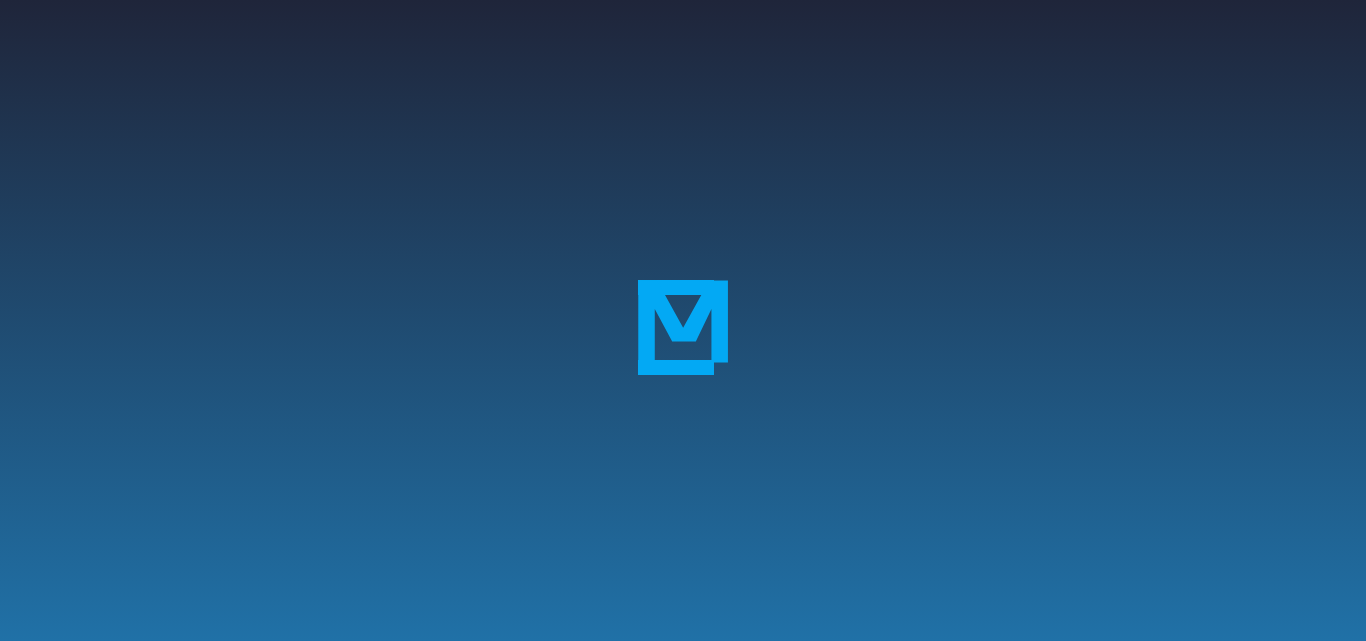scroll, scrollTop: 0, scrollLeft: 0, axis: both 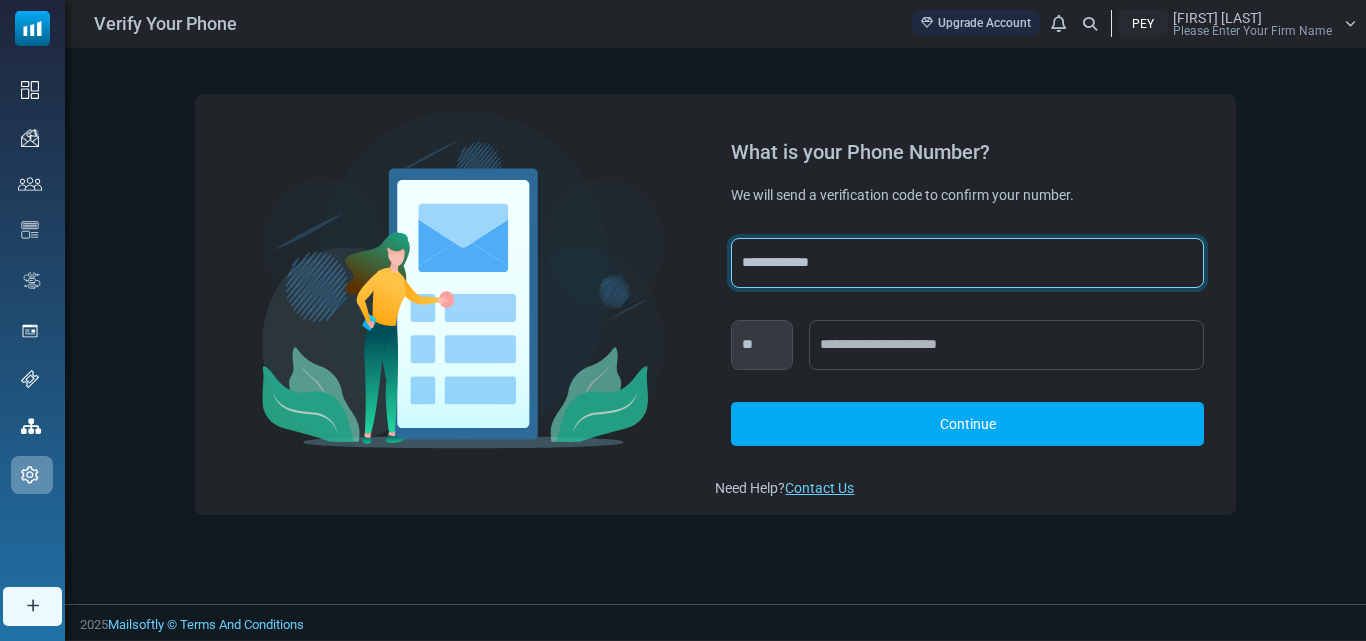 click on "**********" at bounding box center (967, 263) 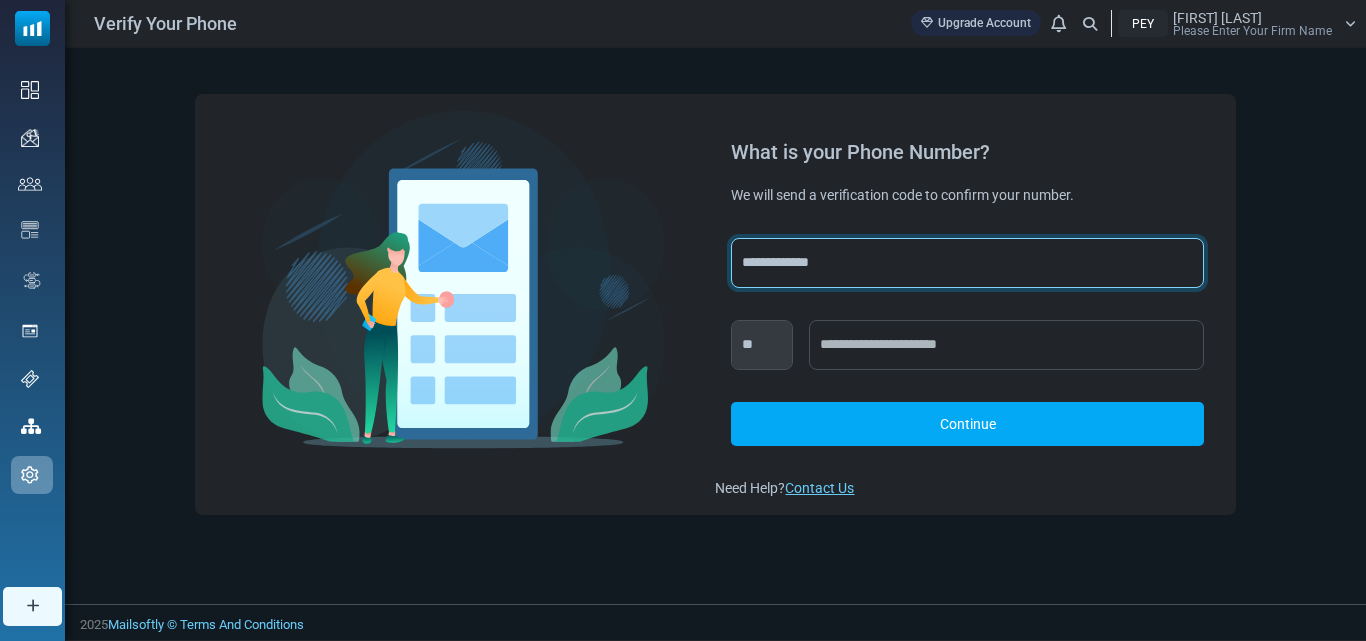 select on "****" 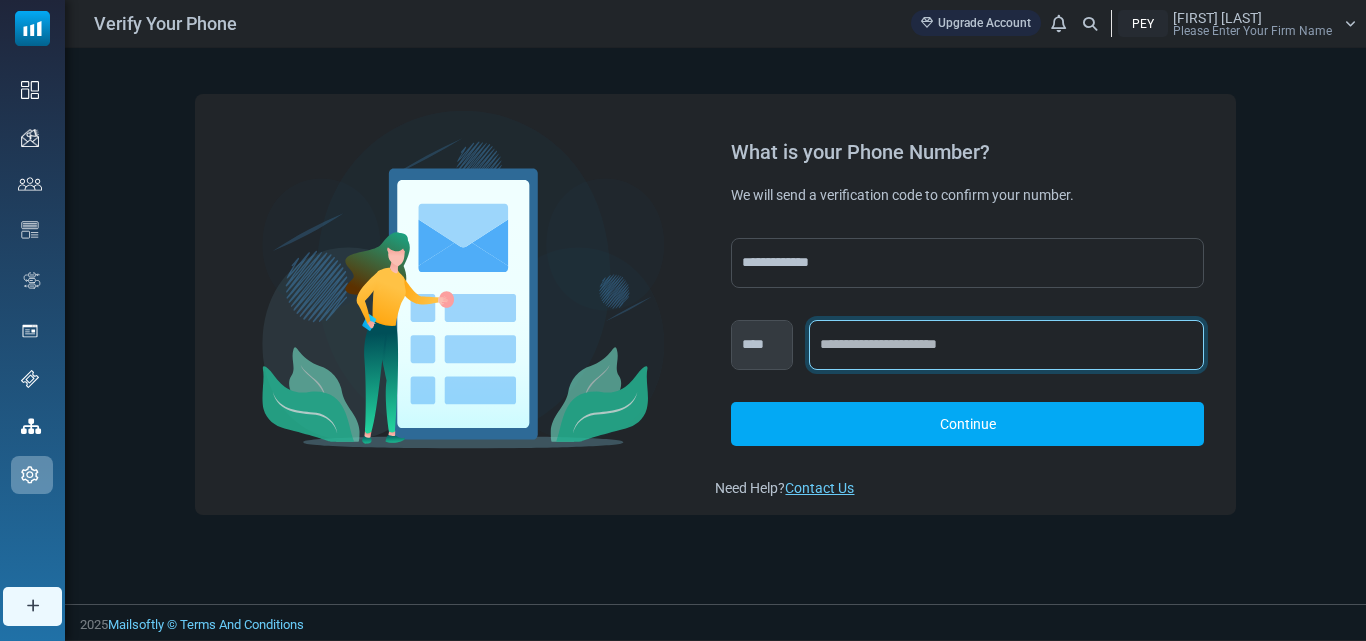 click at bounding box center (1006, 345) 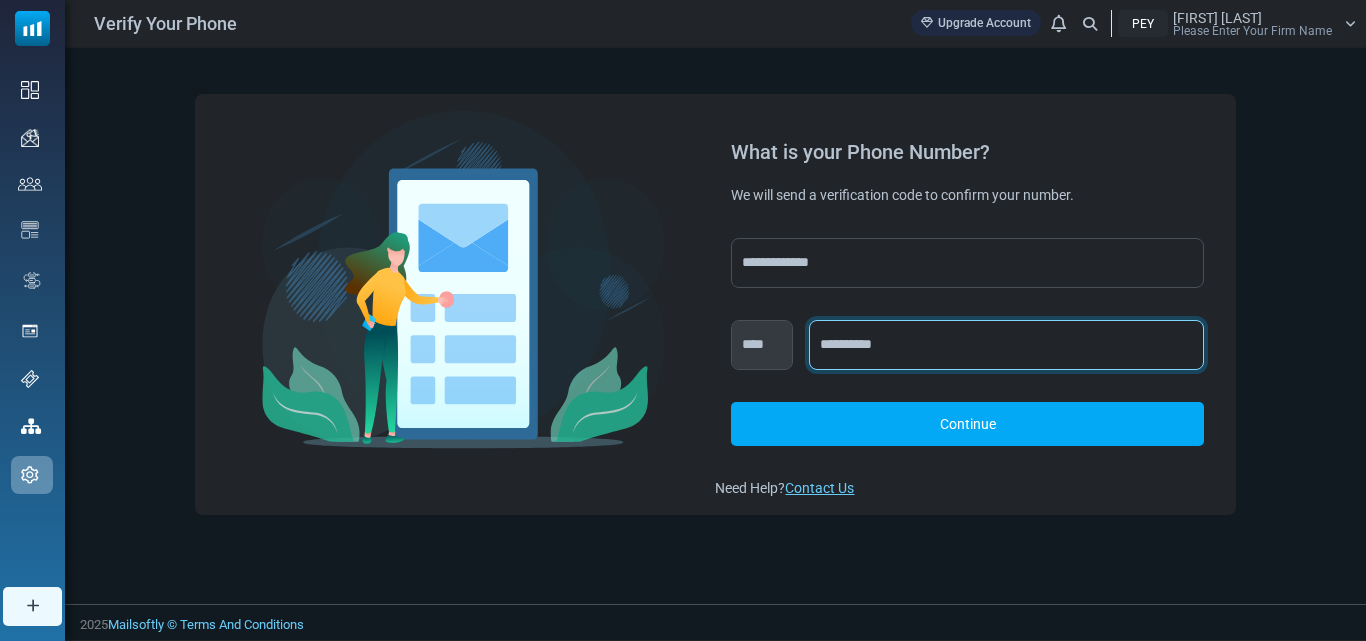 type on "**********" 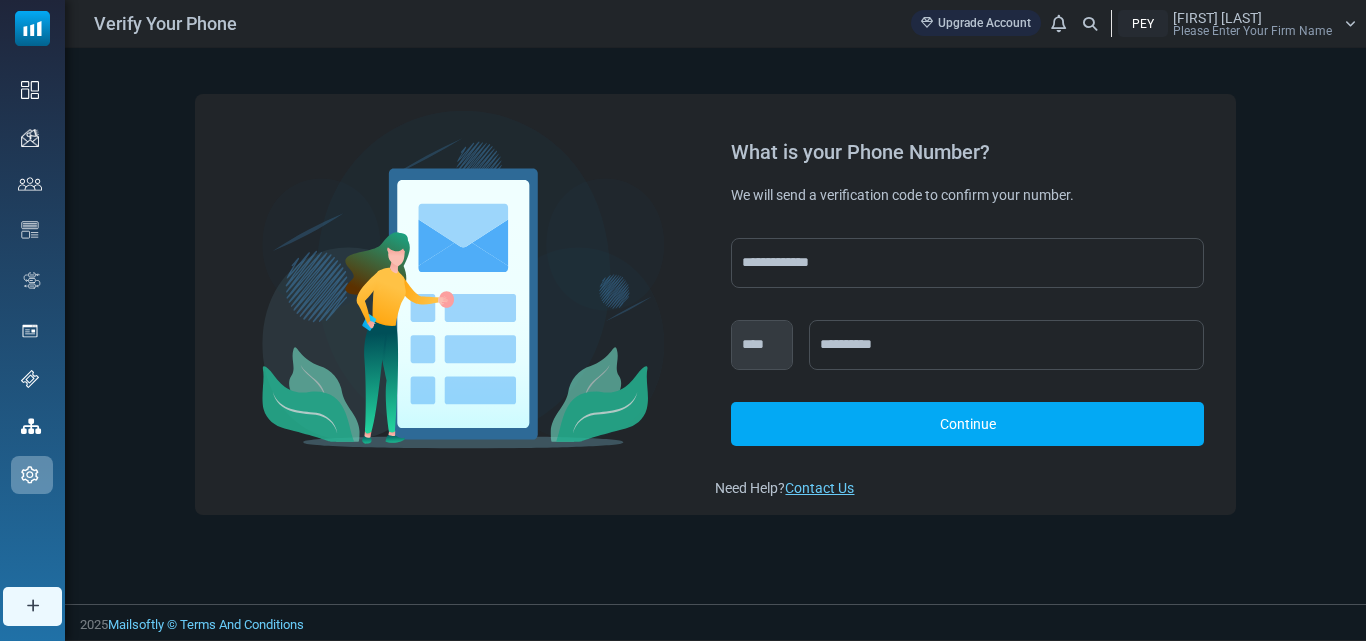 click on "Continue" at bounding box center [967, 424] 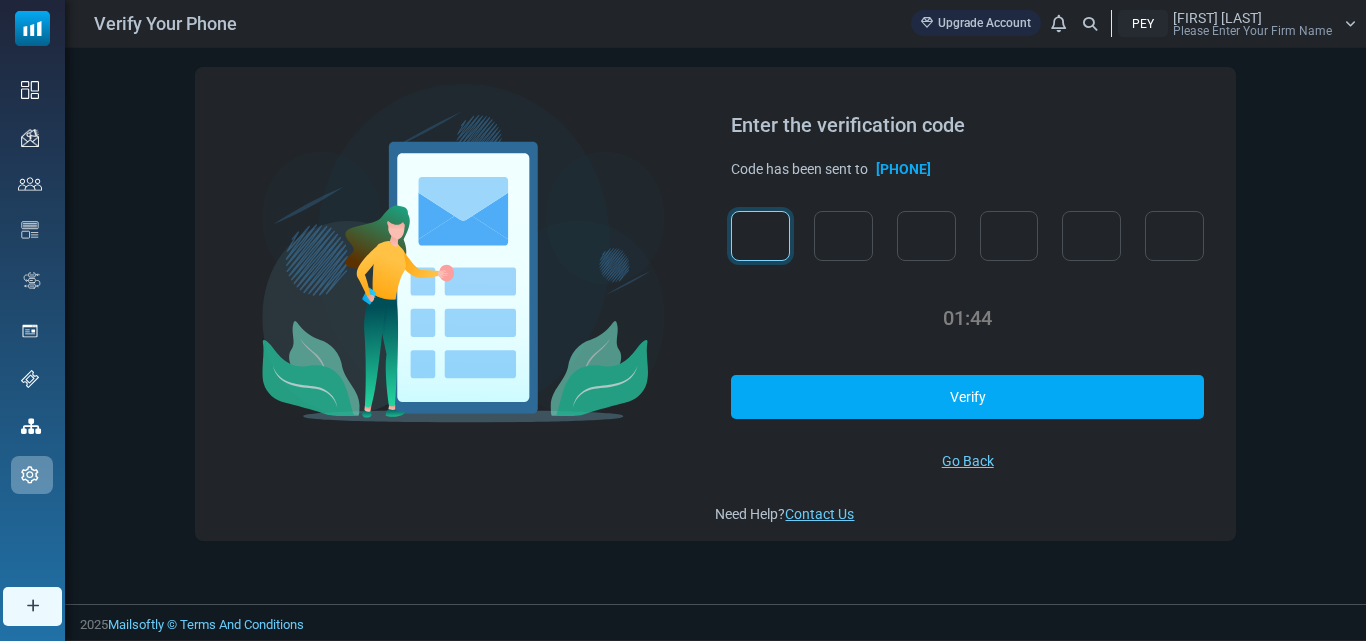 click at bounding box center (760, 236) 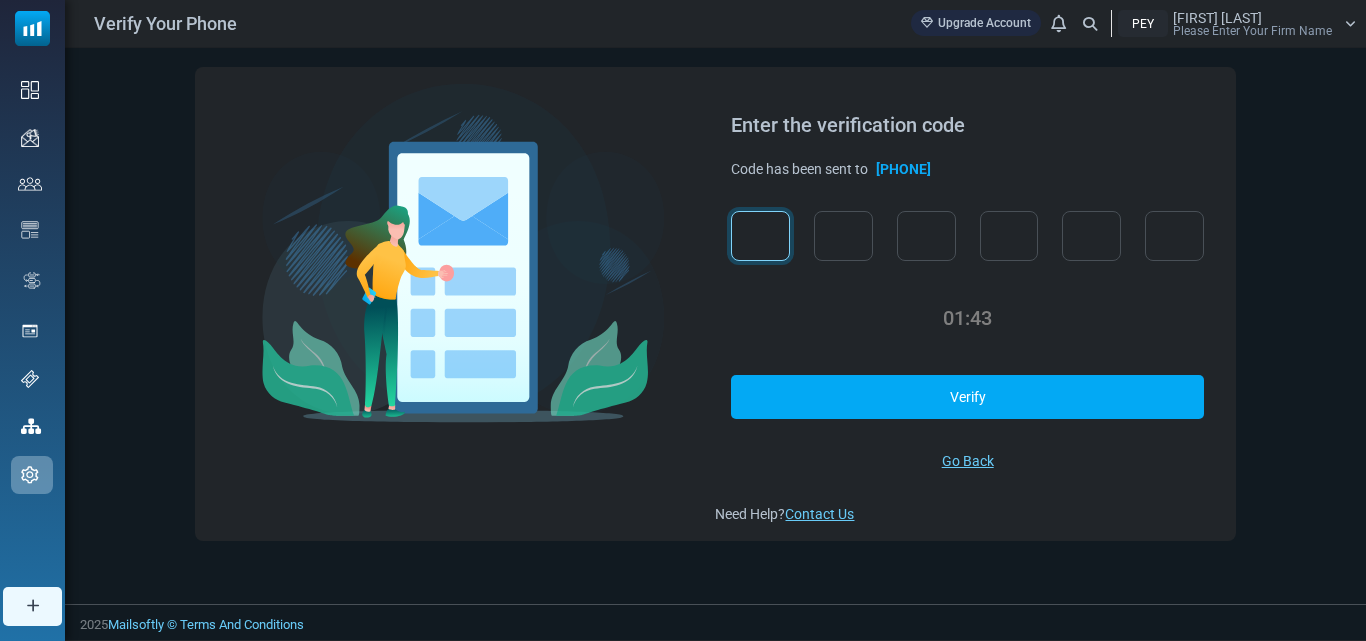 type on "*" 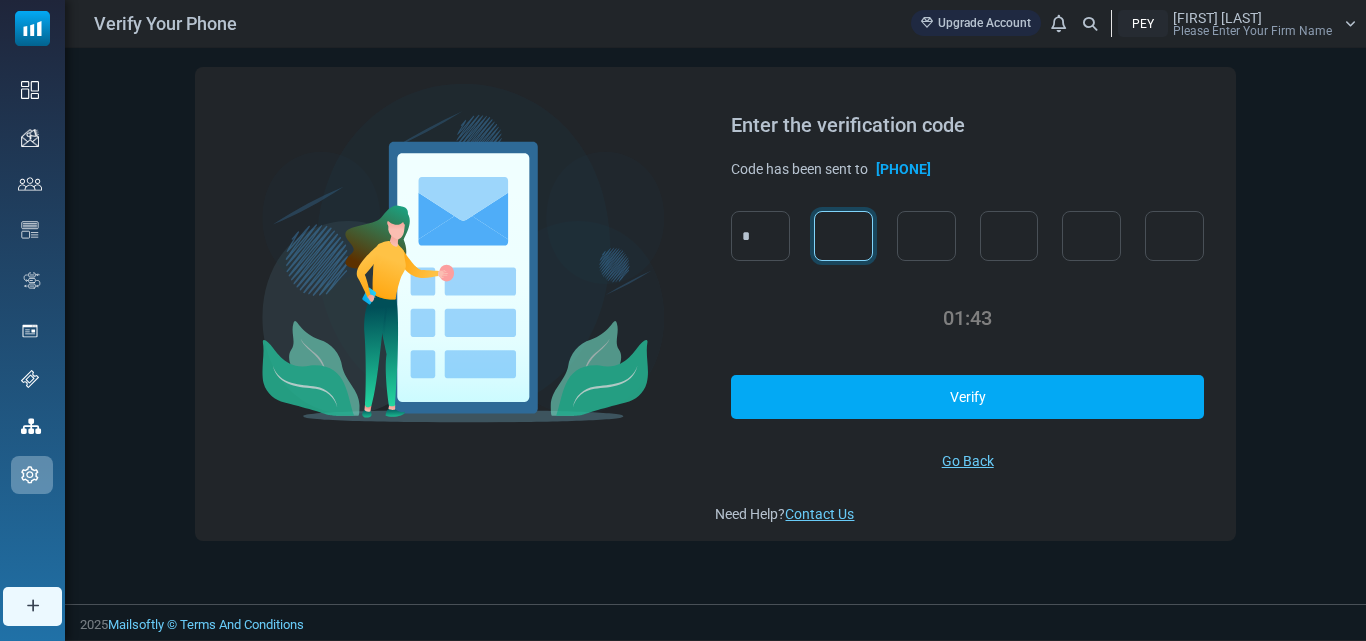 type on "*" 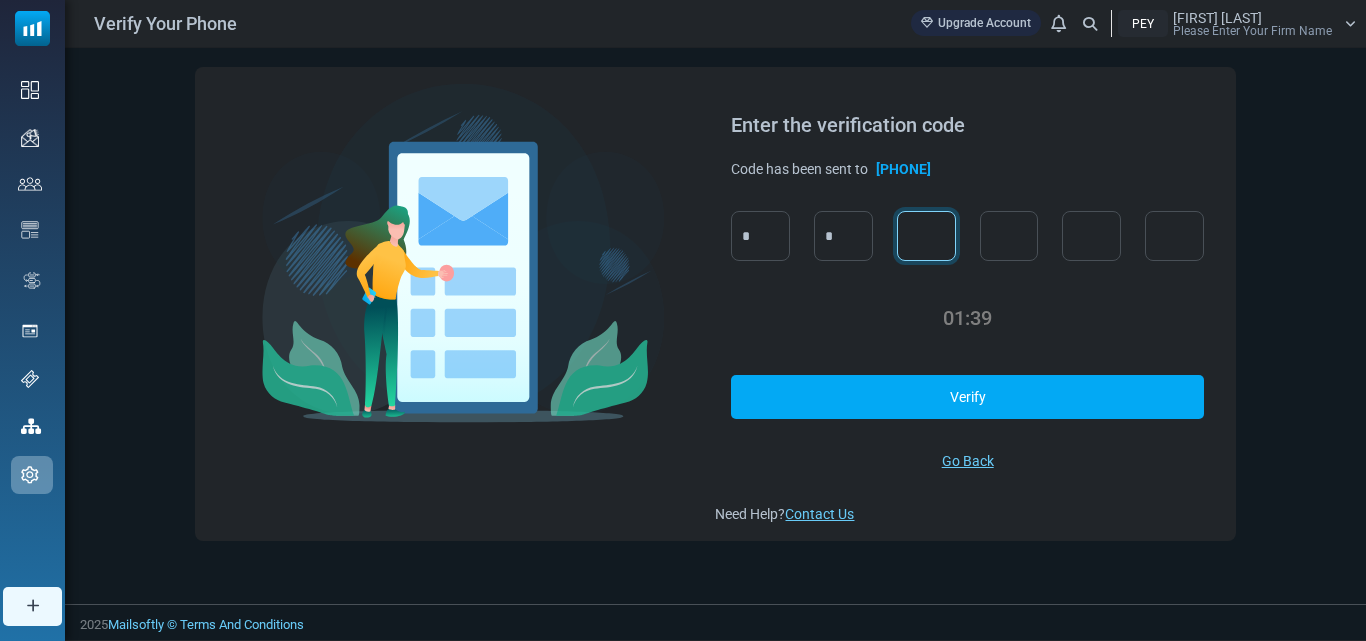 type on "*" 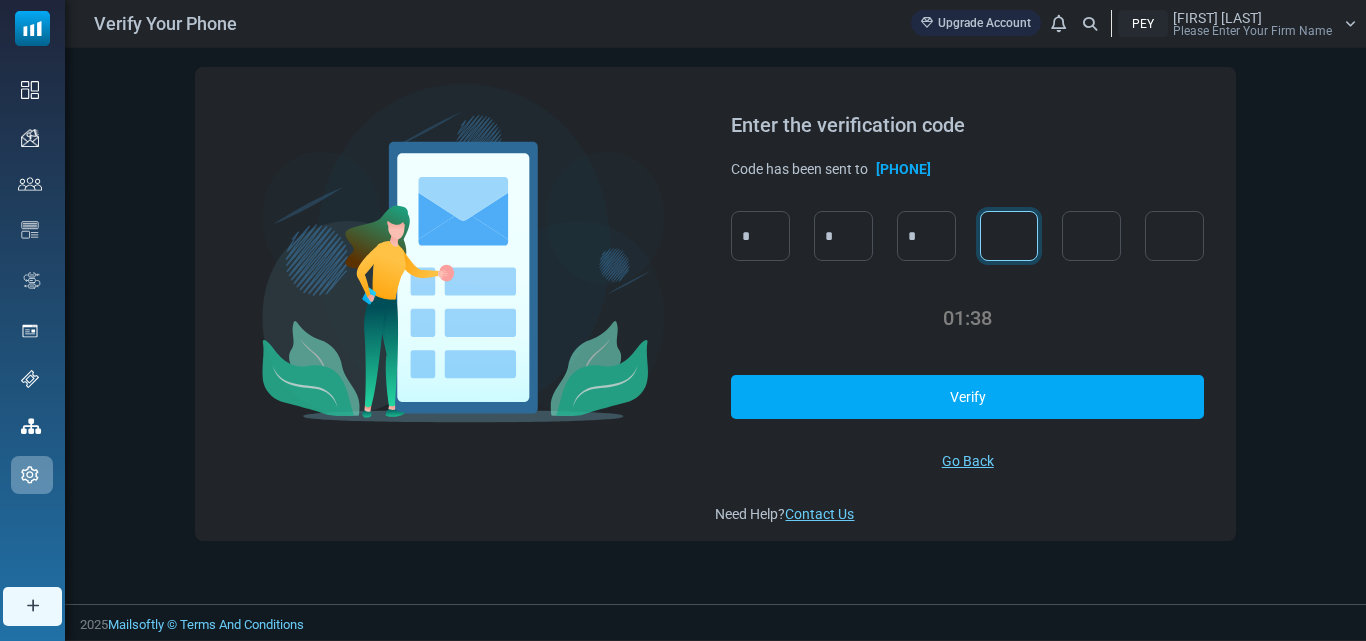 type on "*" 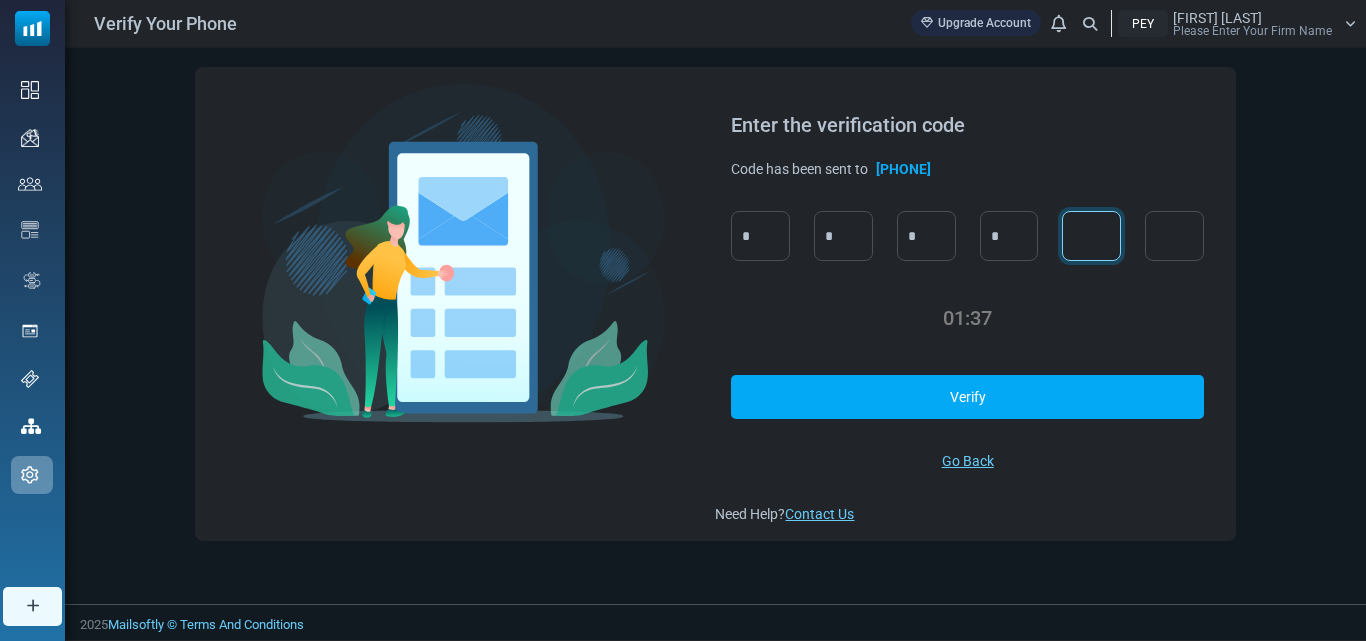type on "*" 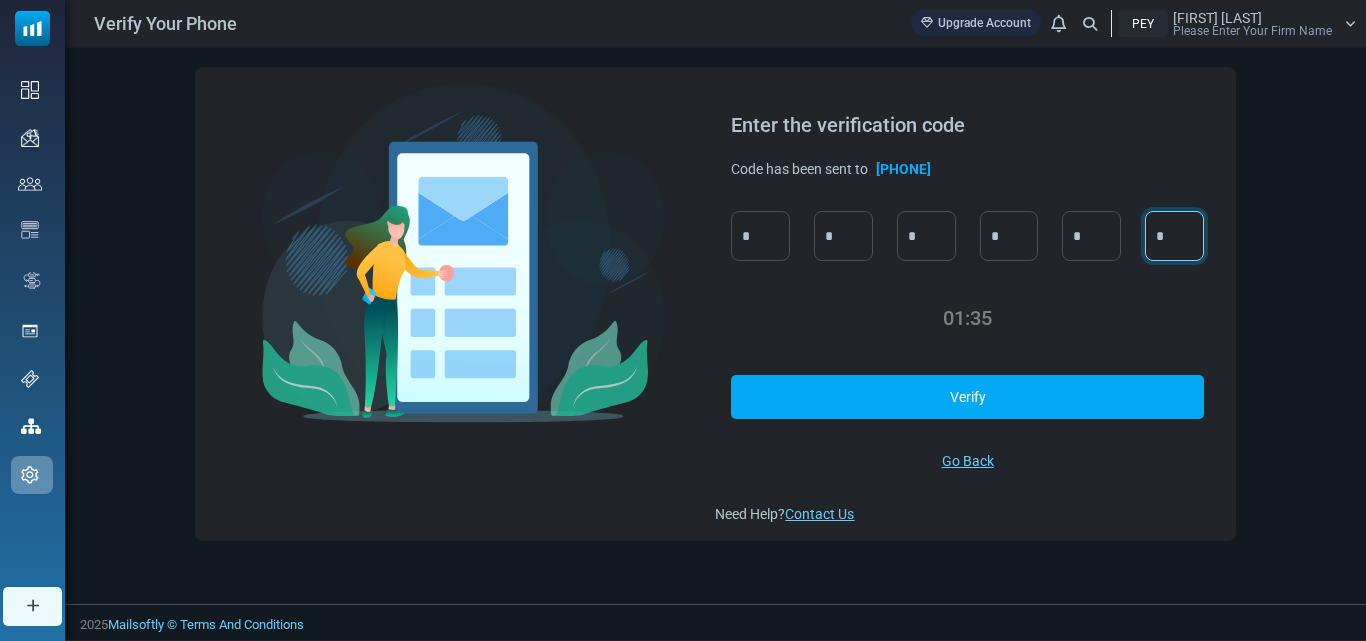 type on "*" 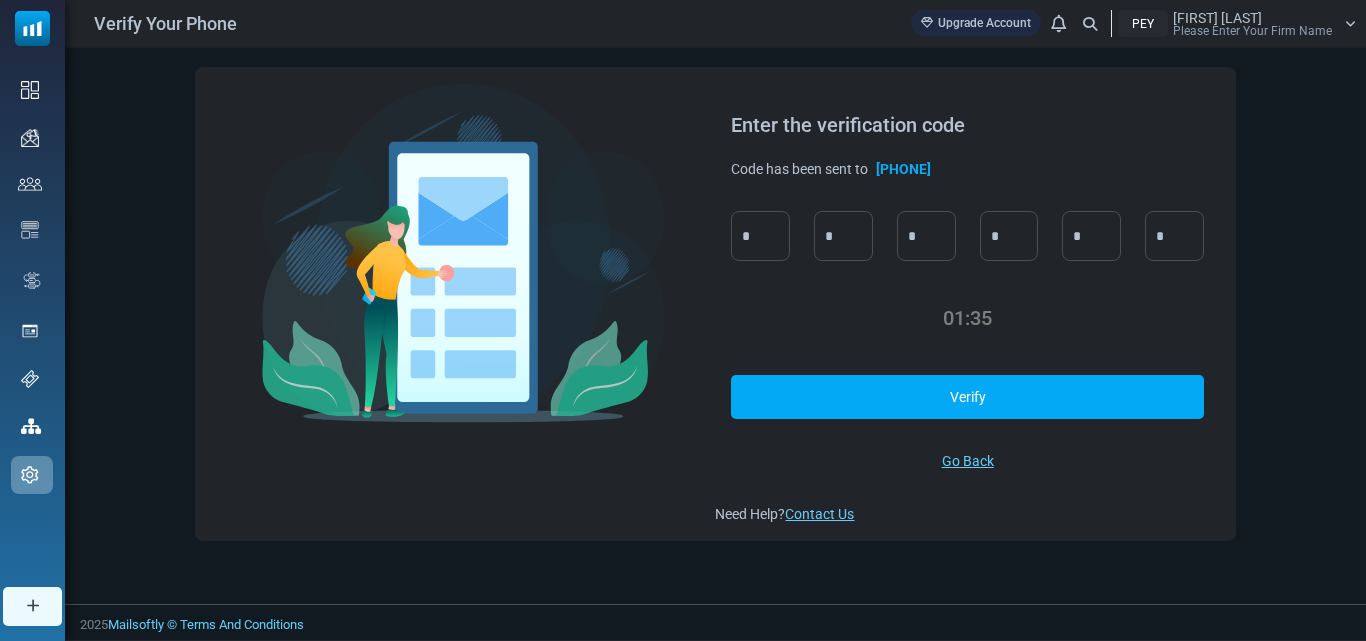 click on "Verify" at bounding box center [967, 397] 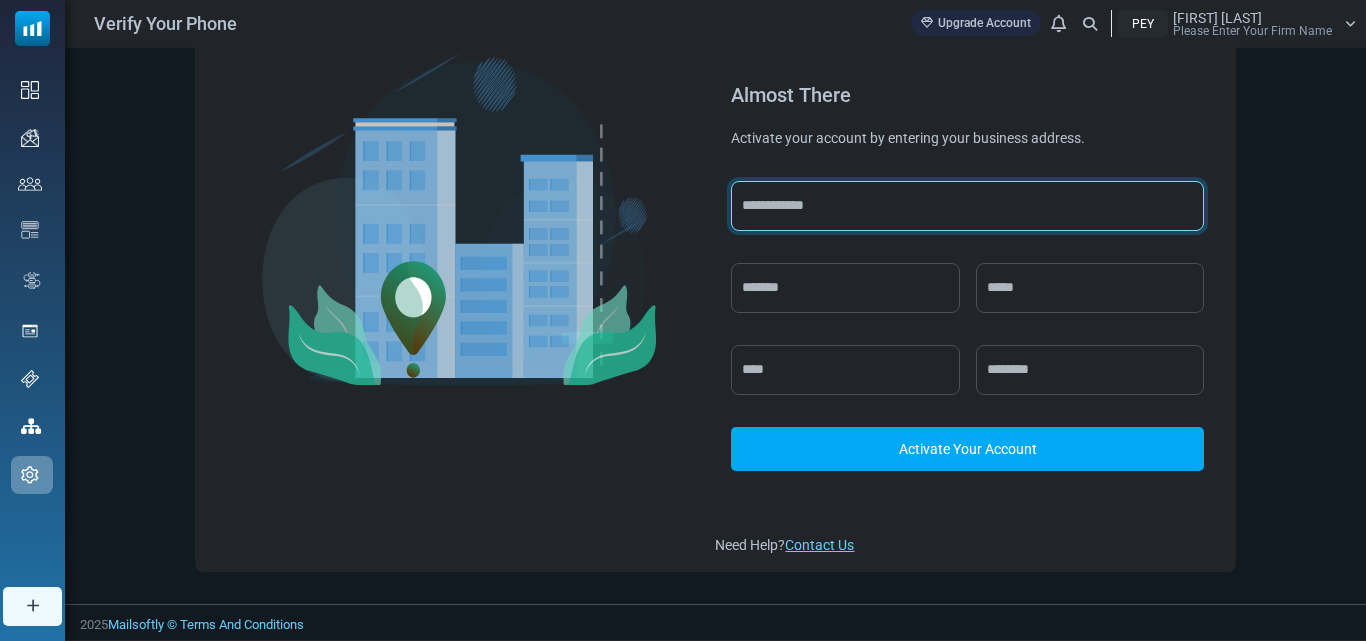 click at bounding box center (967, 206) 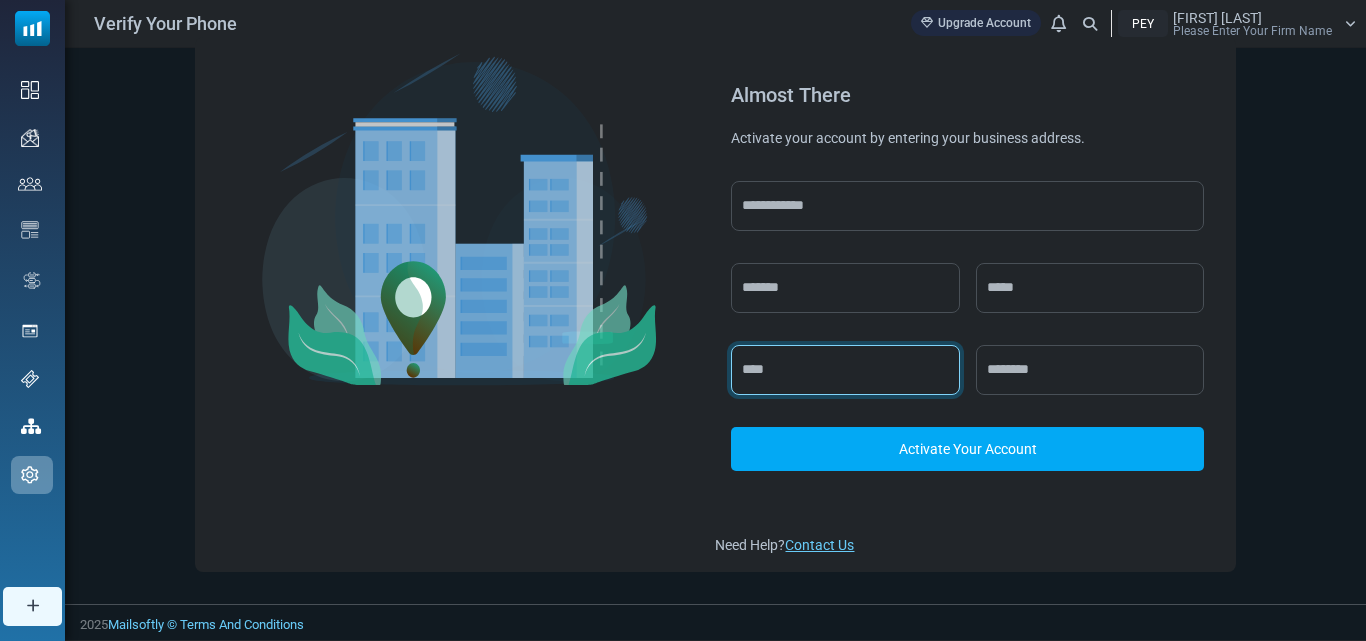 click at bounding box center (845, 370) 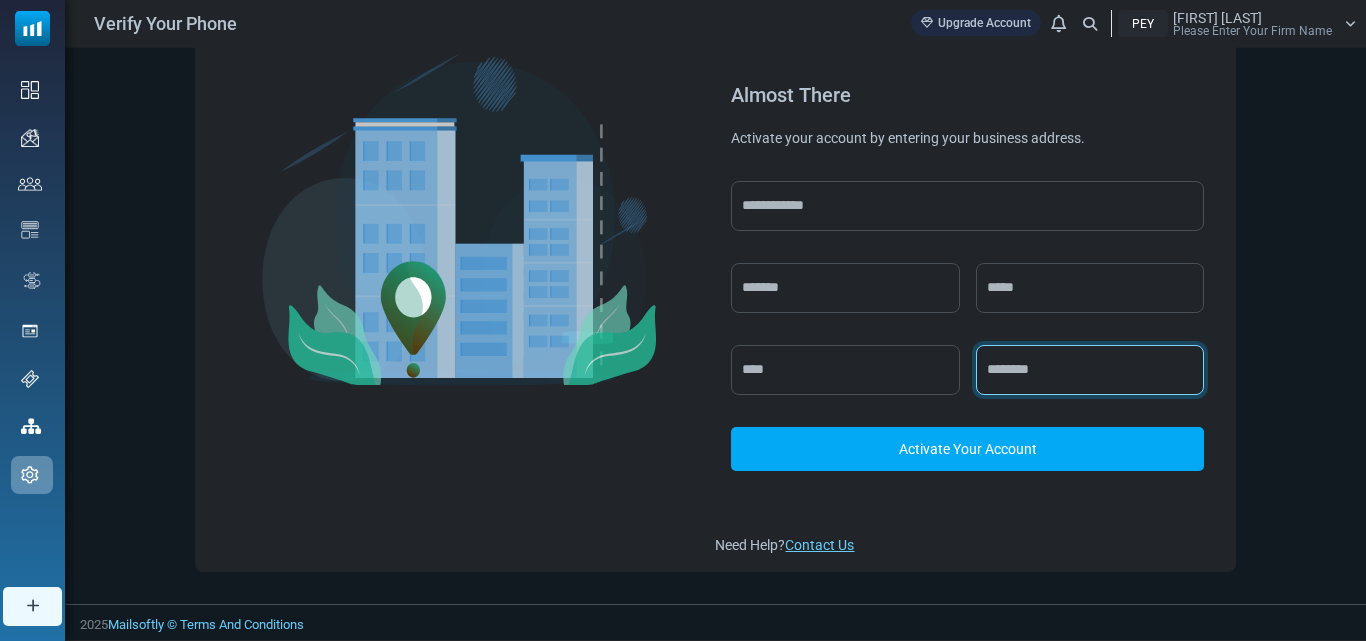 click at bounding box center (1090, 370) 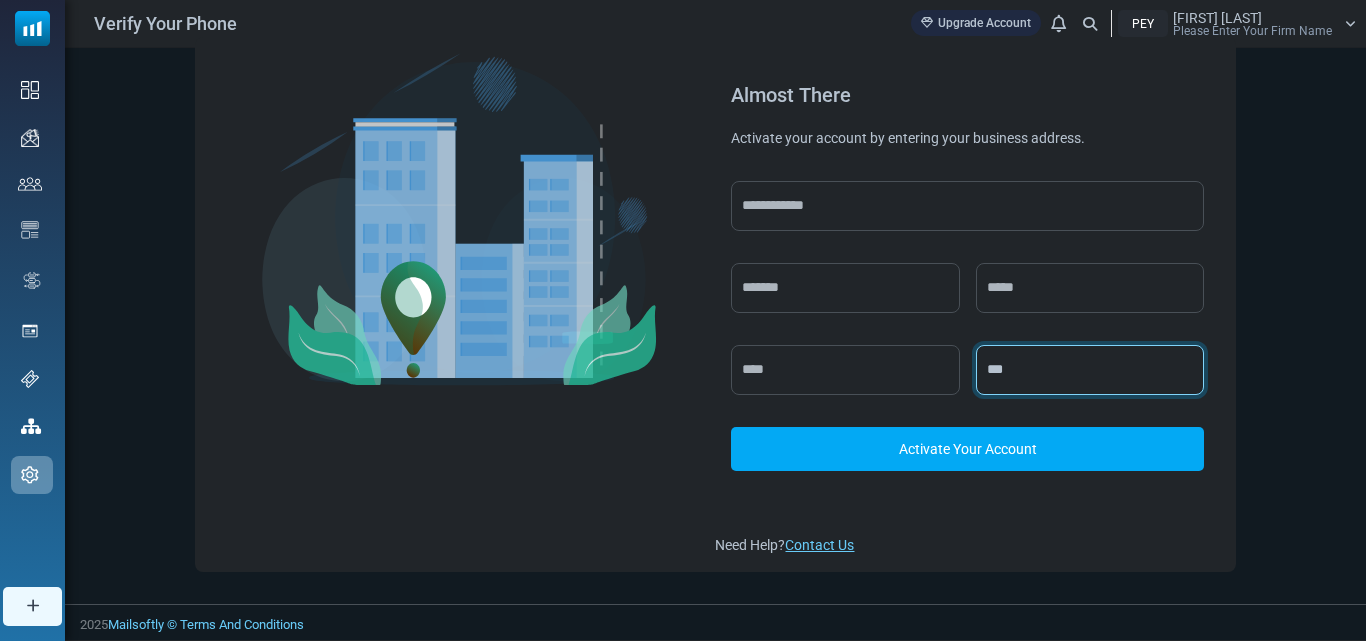 type on "***" 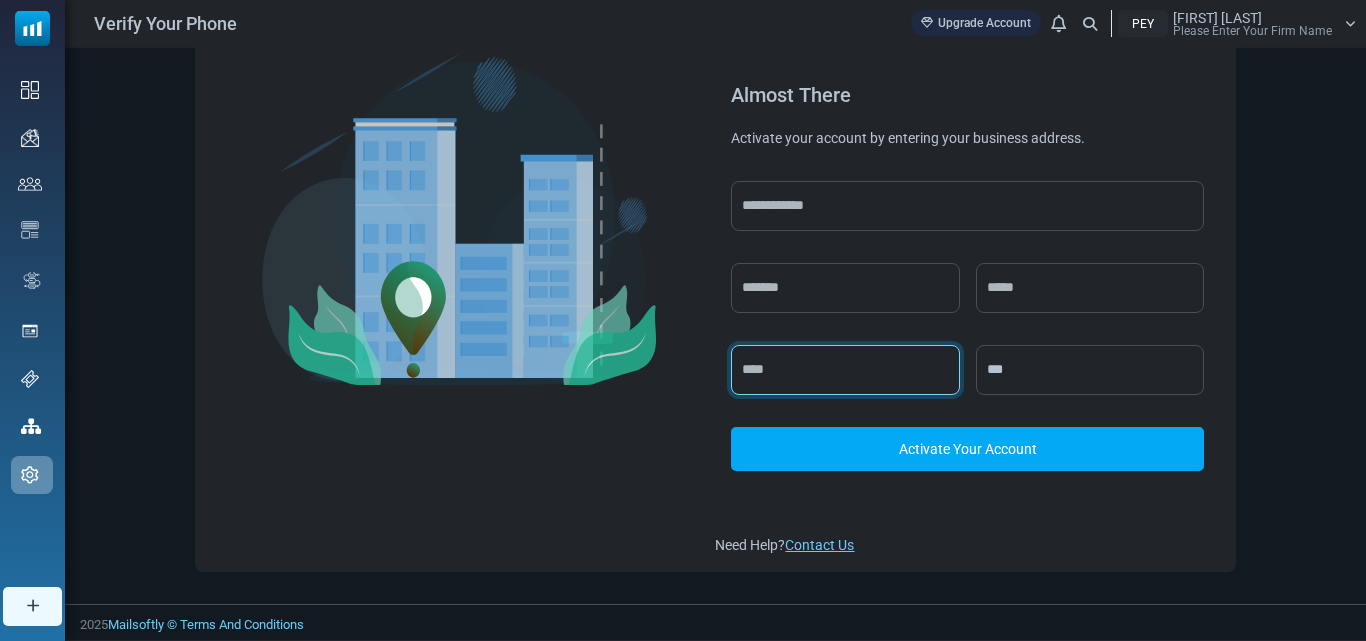 click at bounding box center [845, 370] 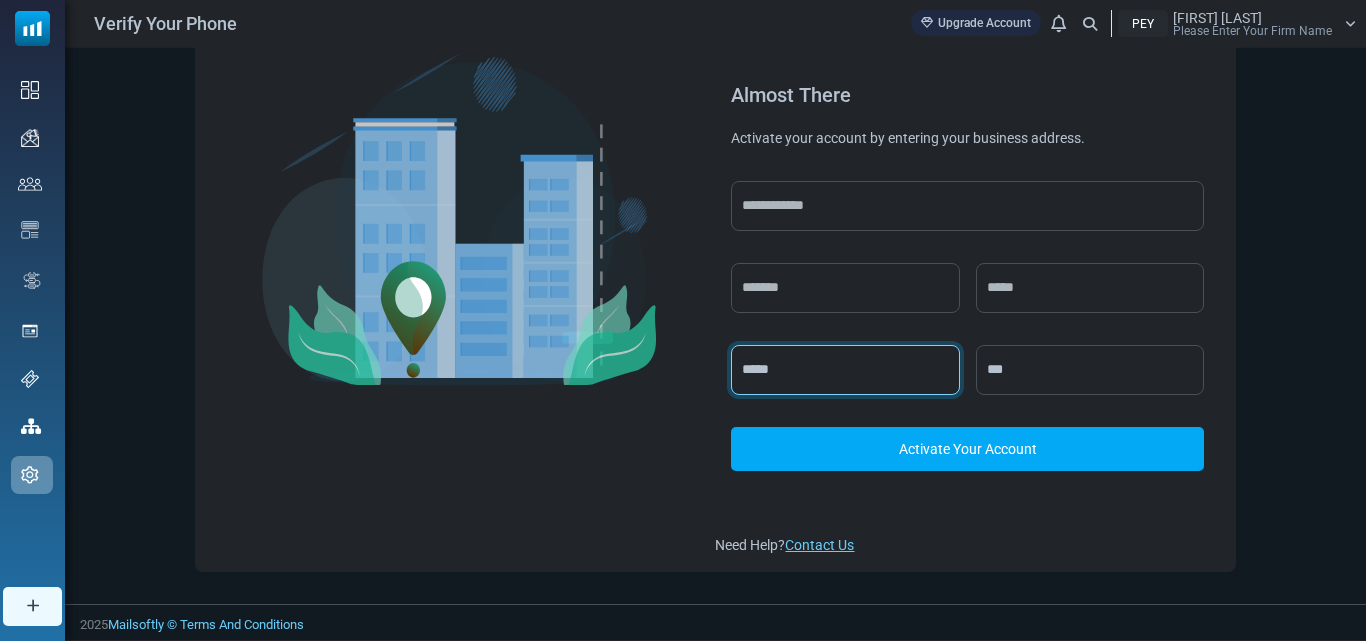type on "*****" 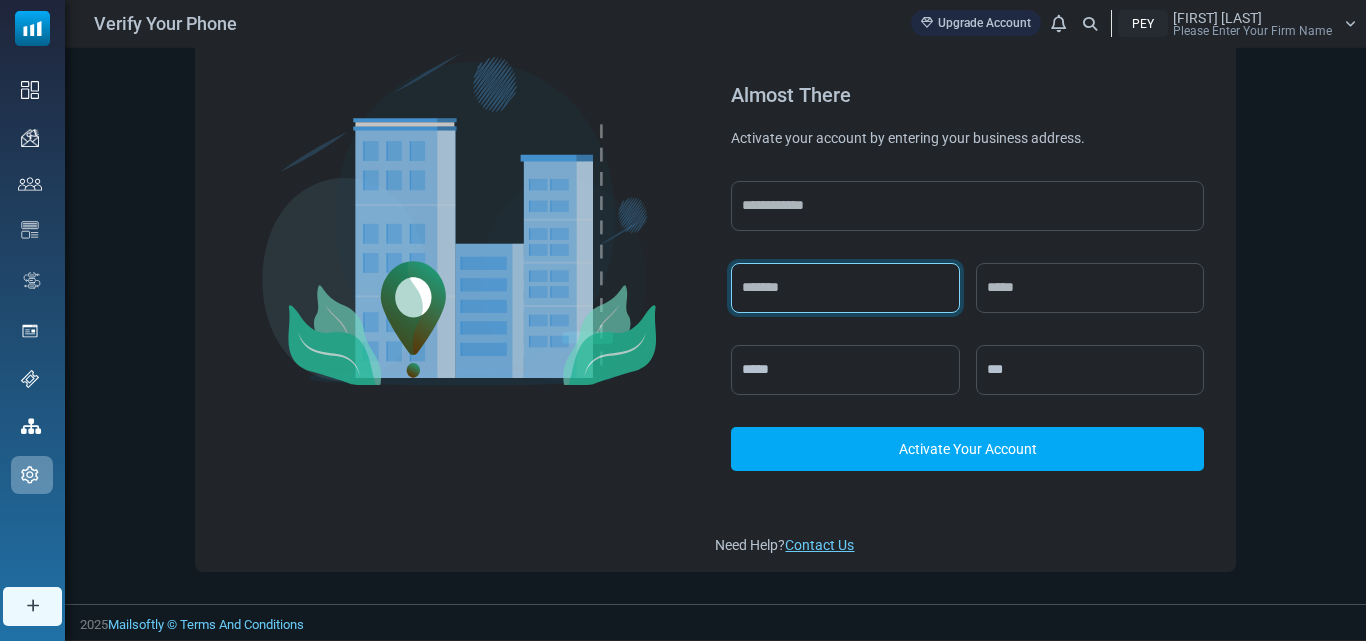 click at bounding box center (845, 288) 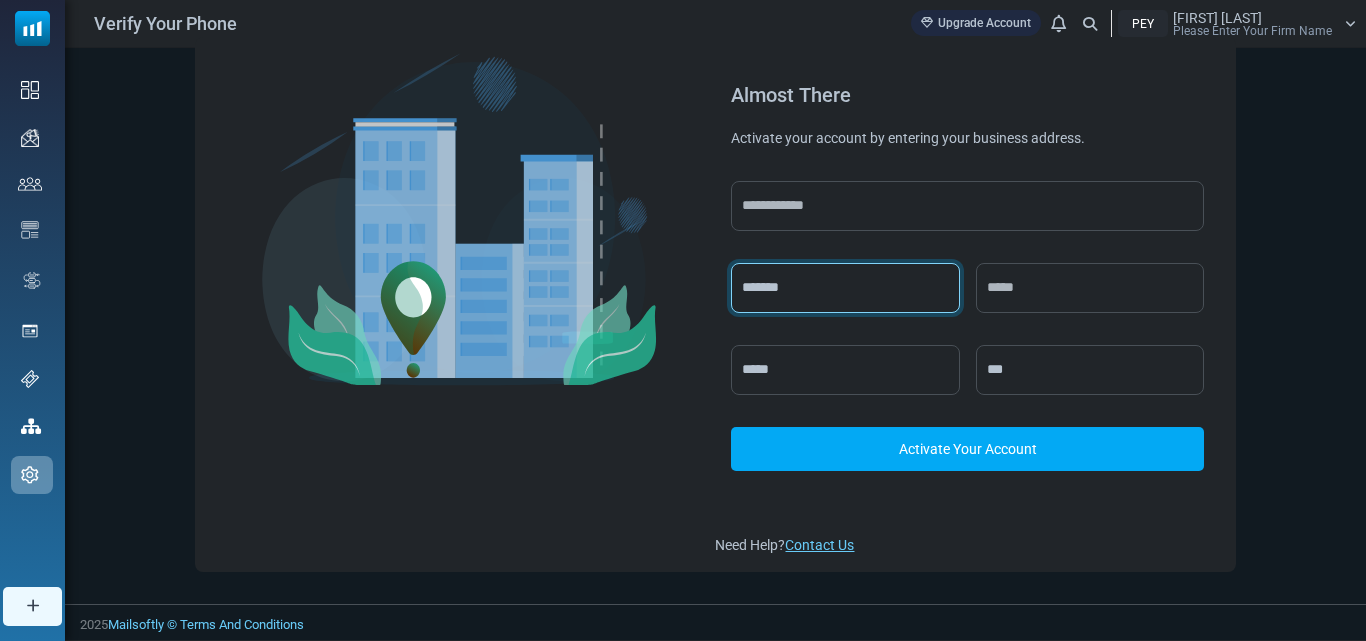 type on "*******" 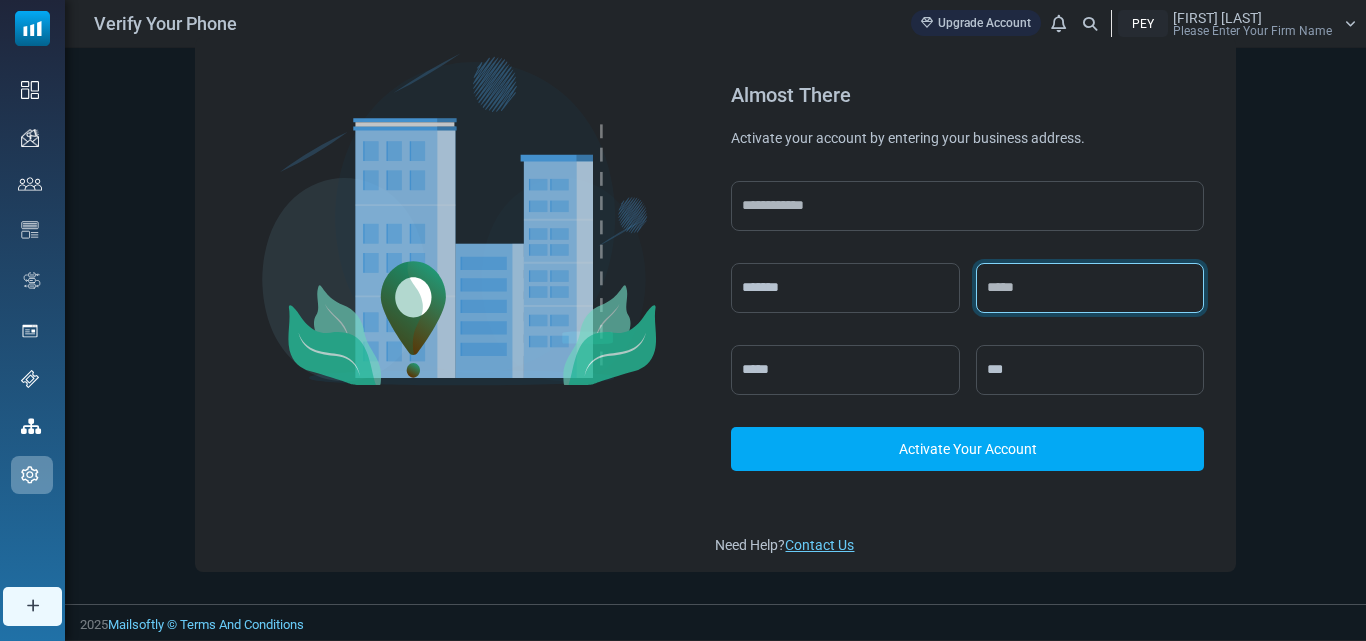 click at bounding box center (1090, 288) 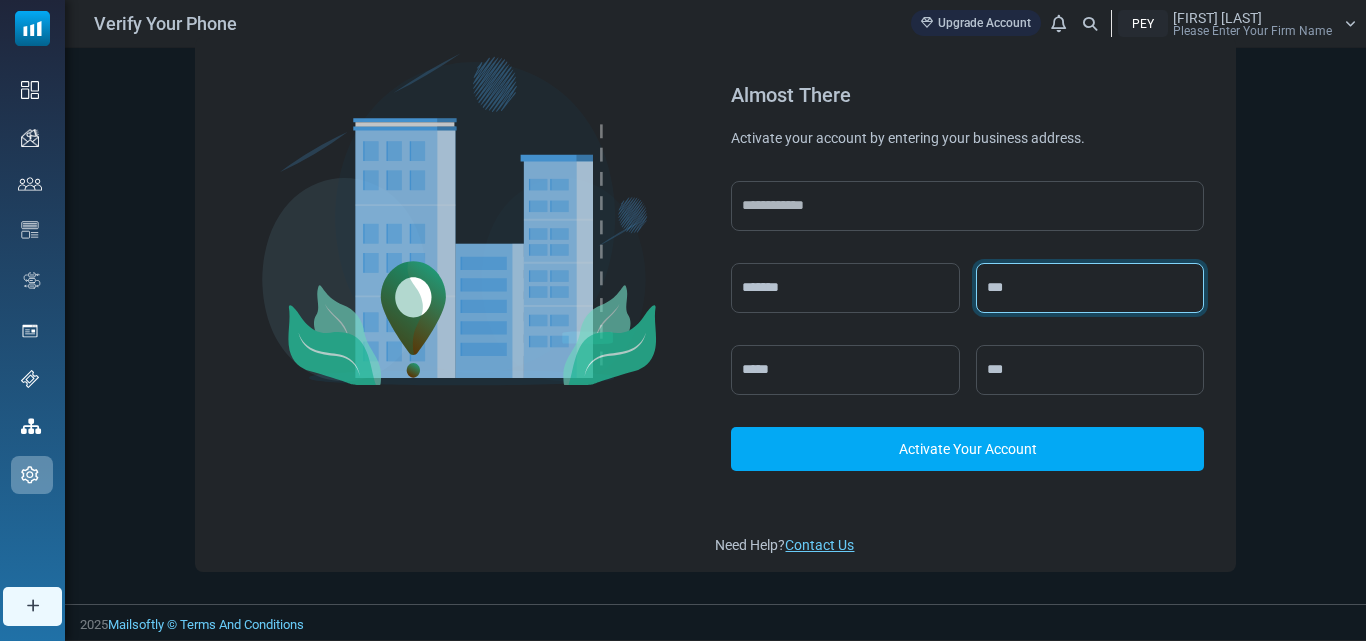 type on "***" 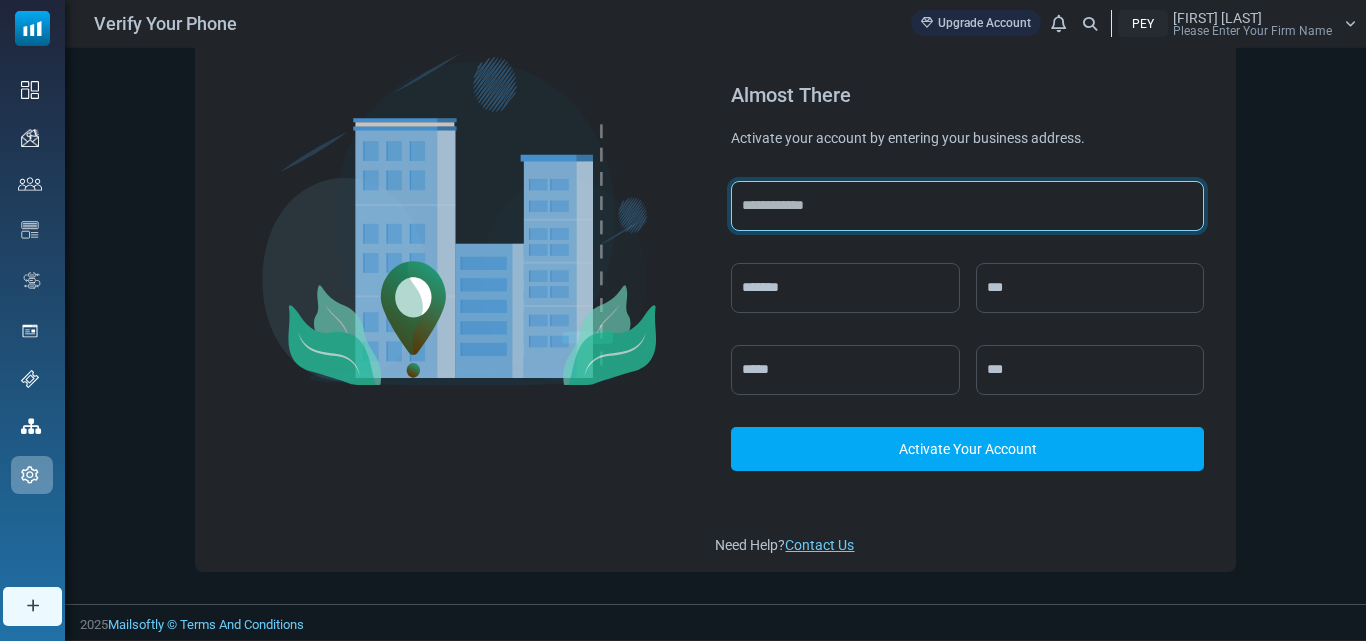click at bounding box center [967, 206] 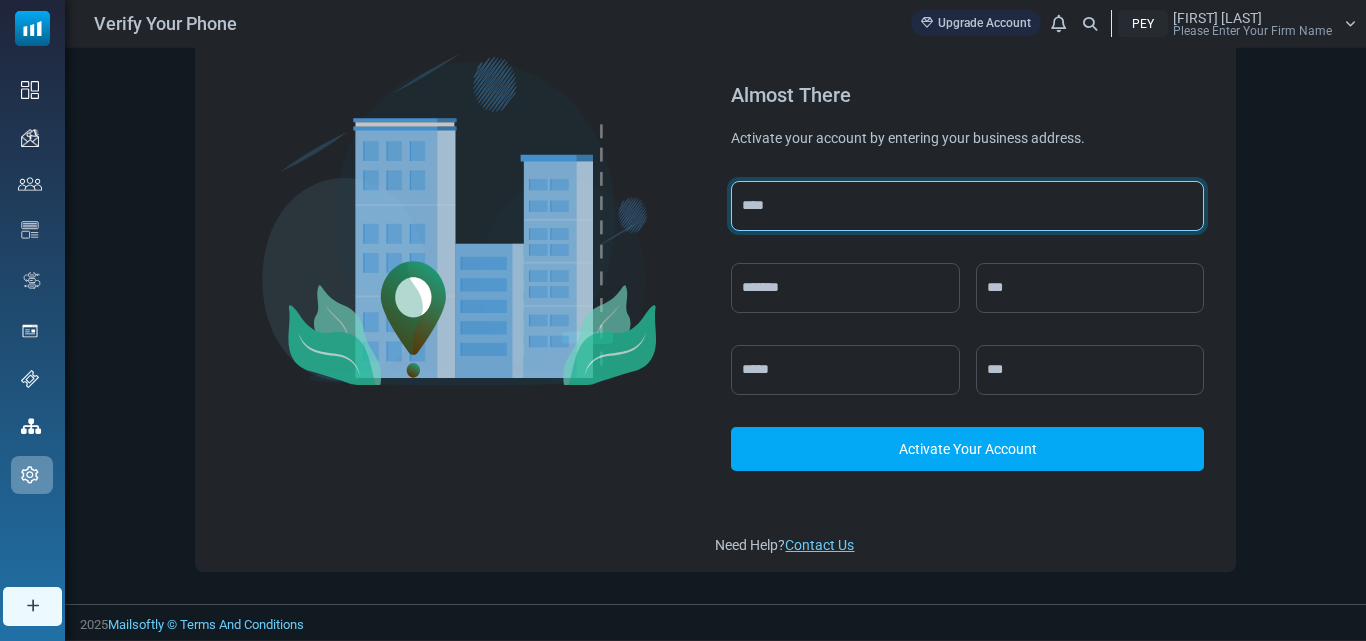 type on "****" 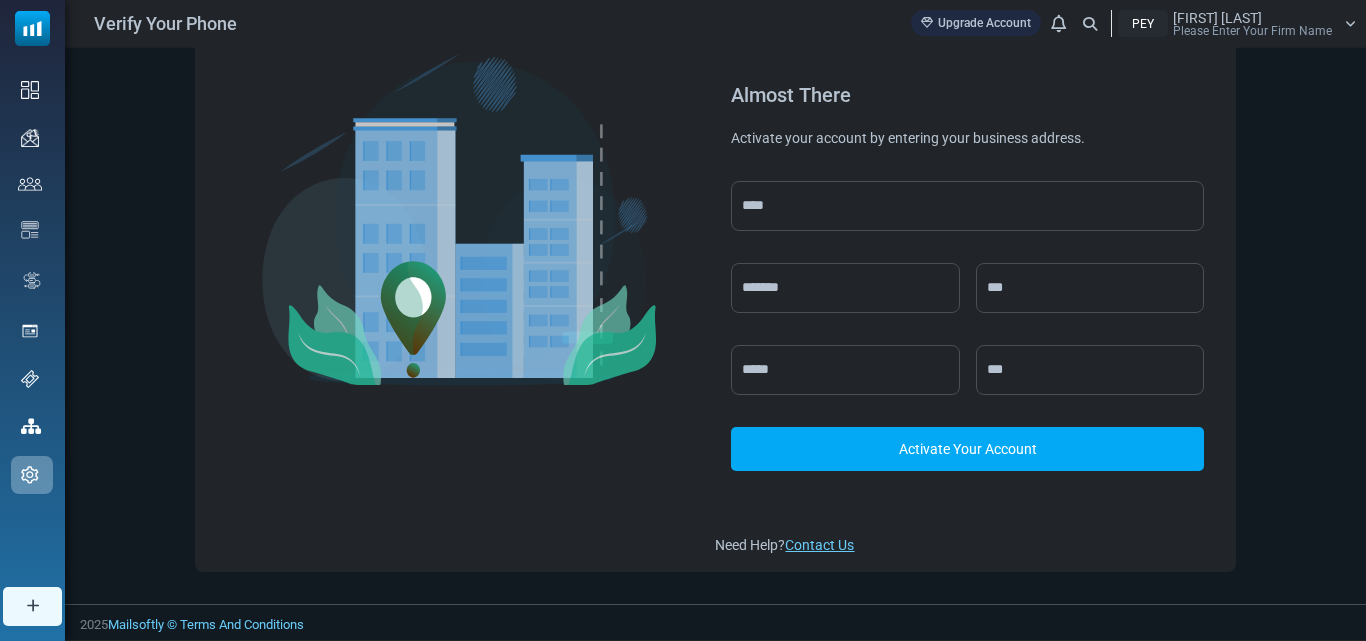 click on "Activate Your Account" at bounding box center (967, 449) 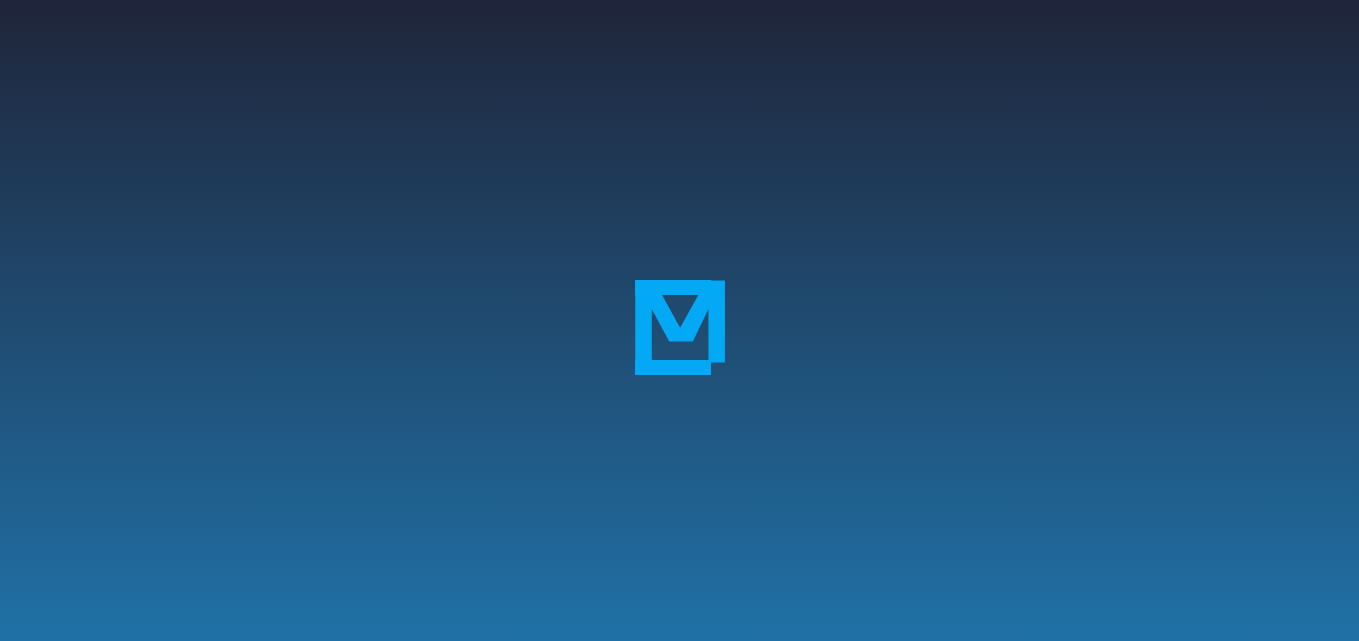 scroll, scrollTop: 0, scrollLeft: 0, axis: both 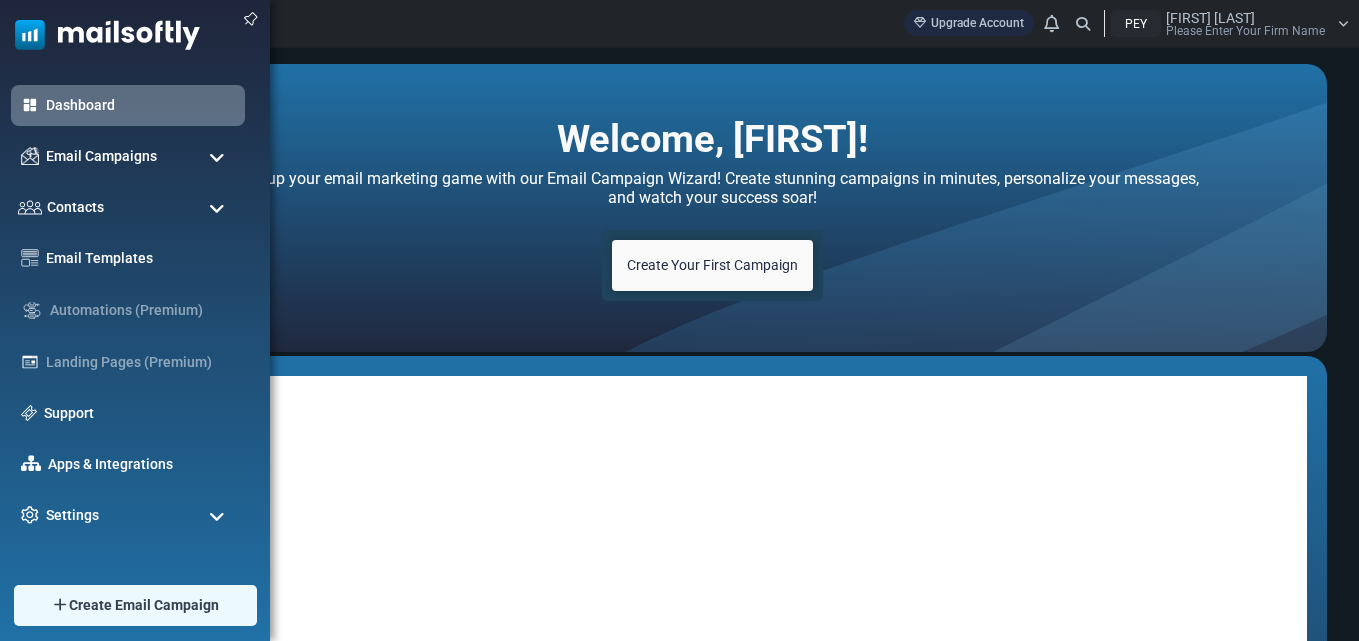 click at bounding box center (217, 158) 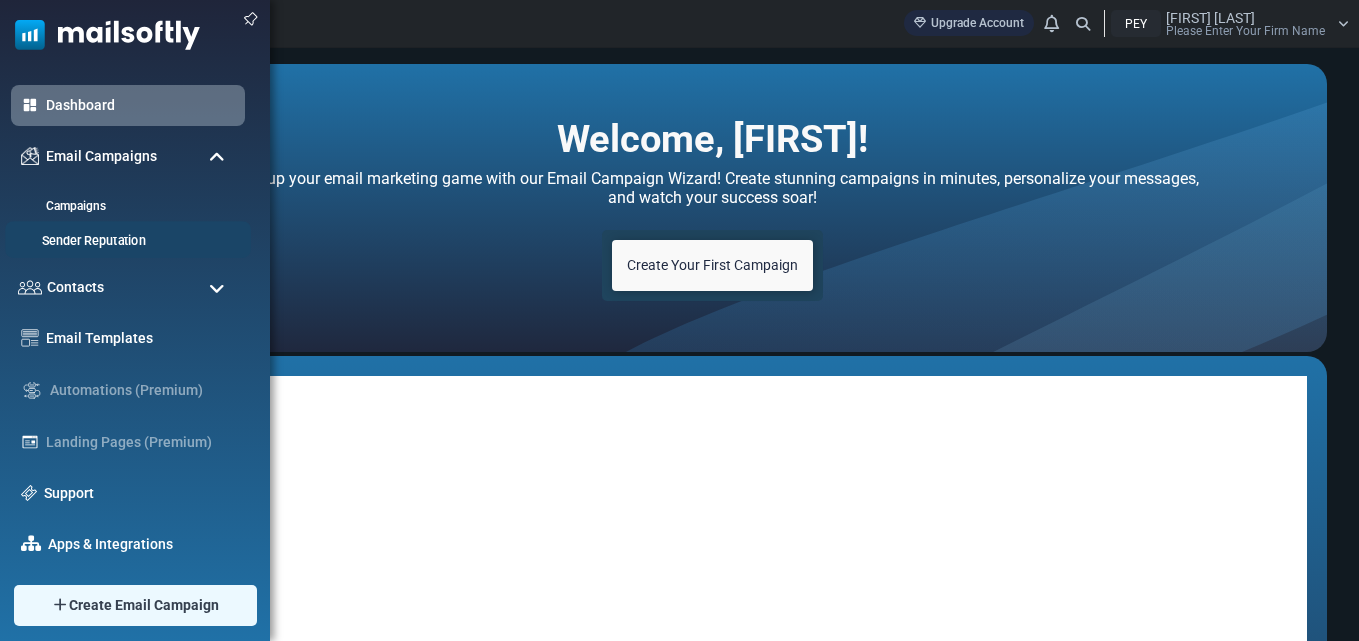 click on "Sender Reputation" at bounding box center [128, 239] 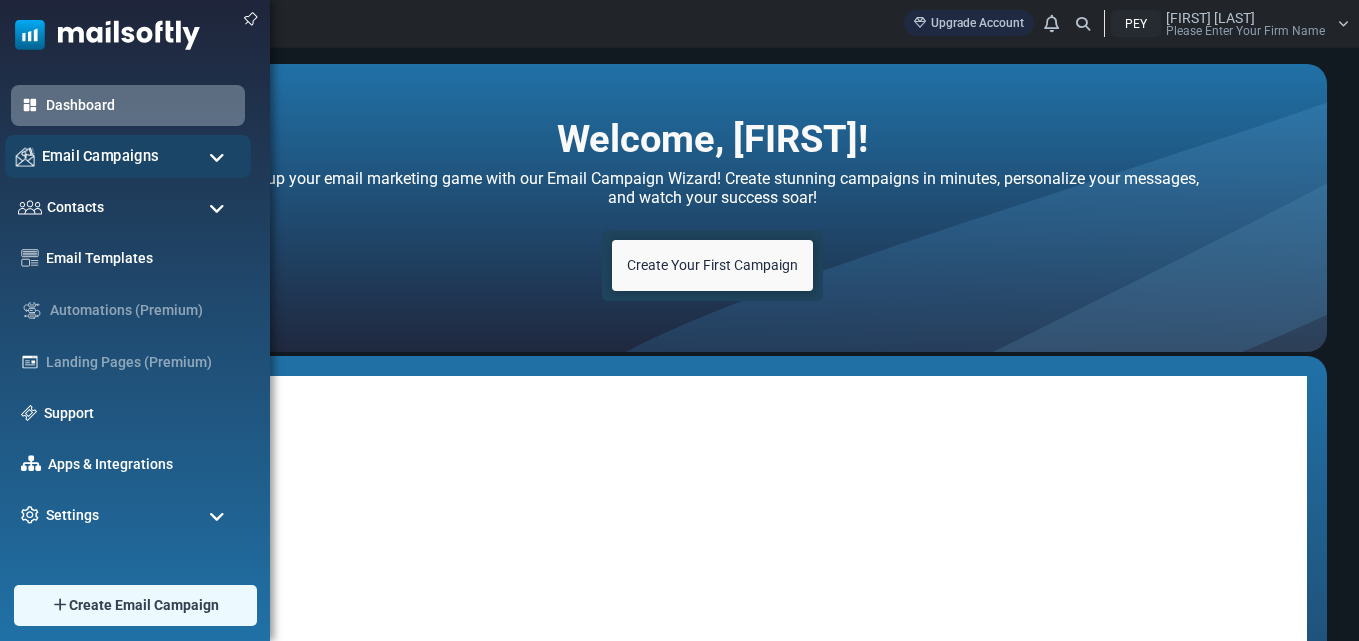 click on "Email Campaigns" at bounding box center (128, 156) 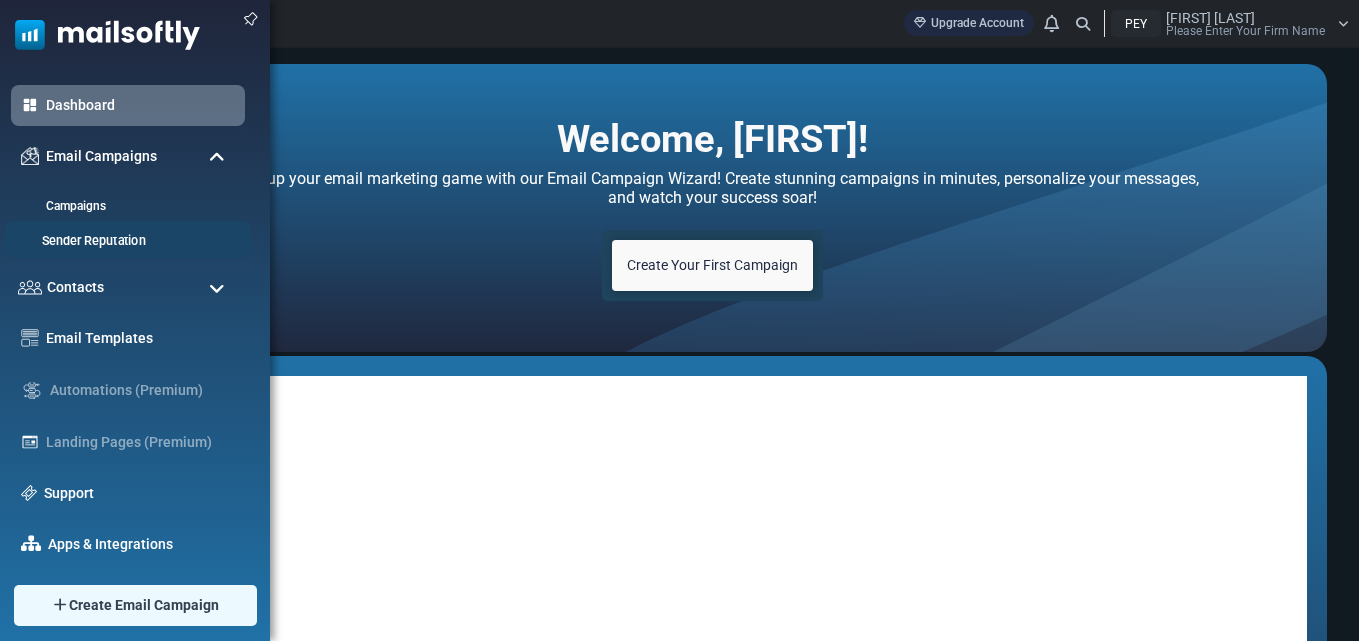 click on "Sender Reputation" at bounding box center (125, 241) 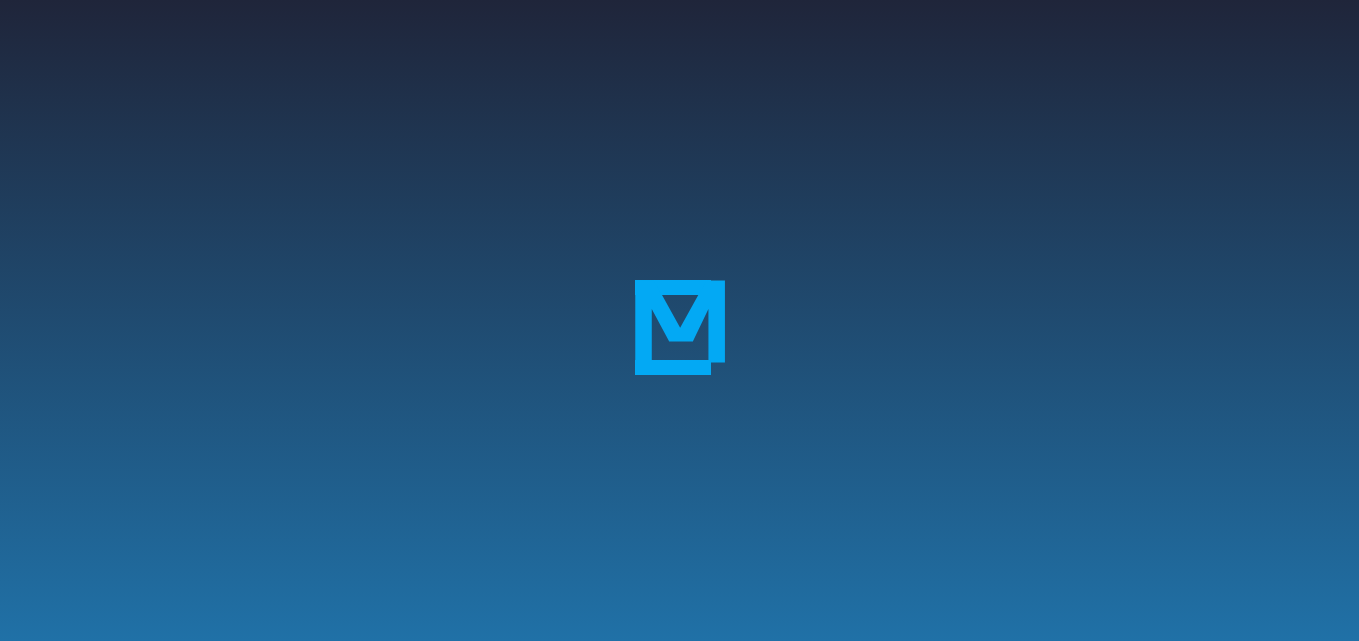 scroll, scrollTop: 0, scrollLeft: 0, axis: both 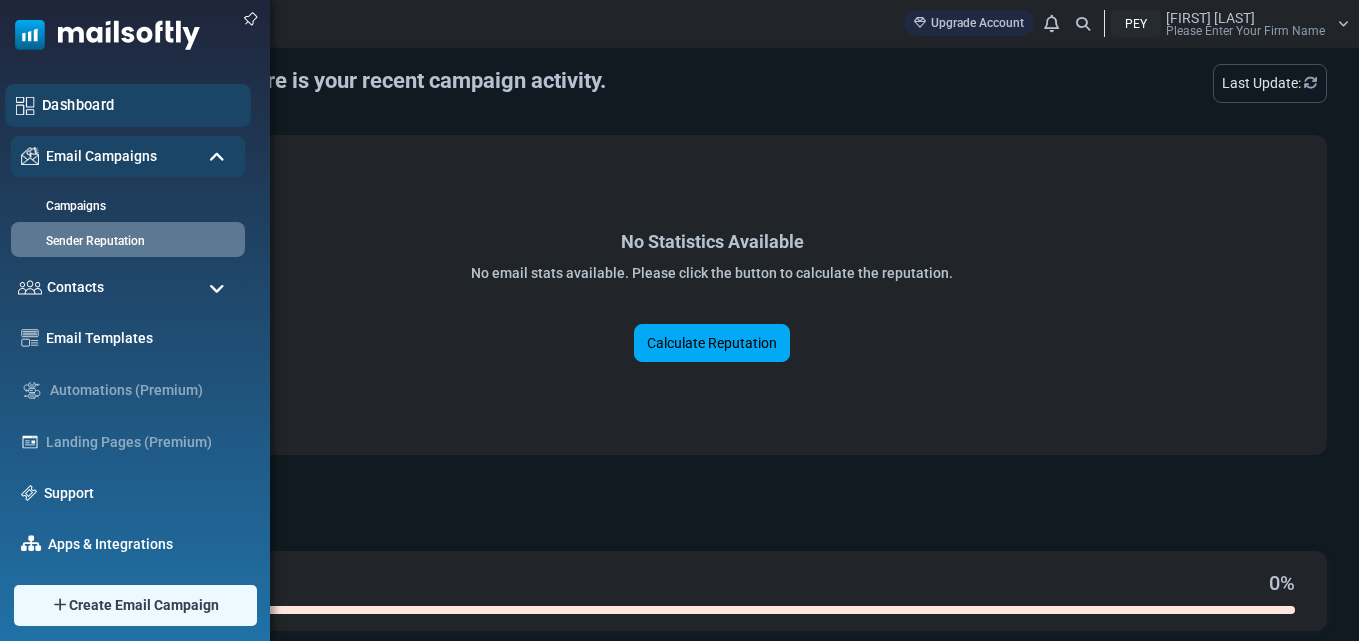 click on "Dashboard" at bounding box center [141, 105] 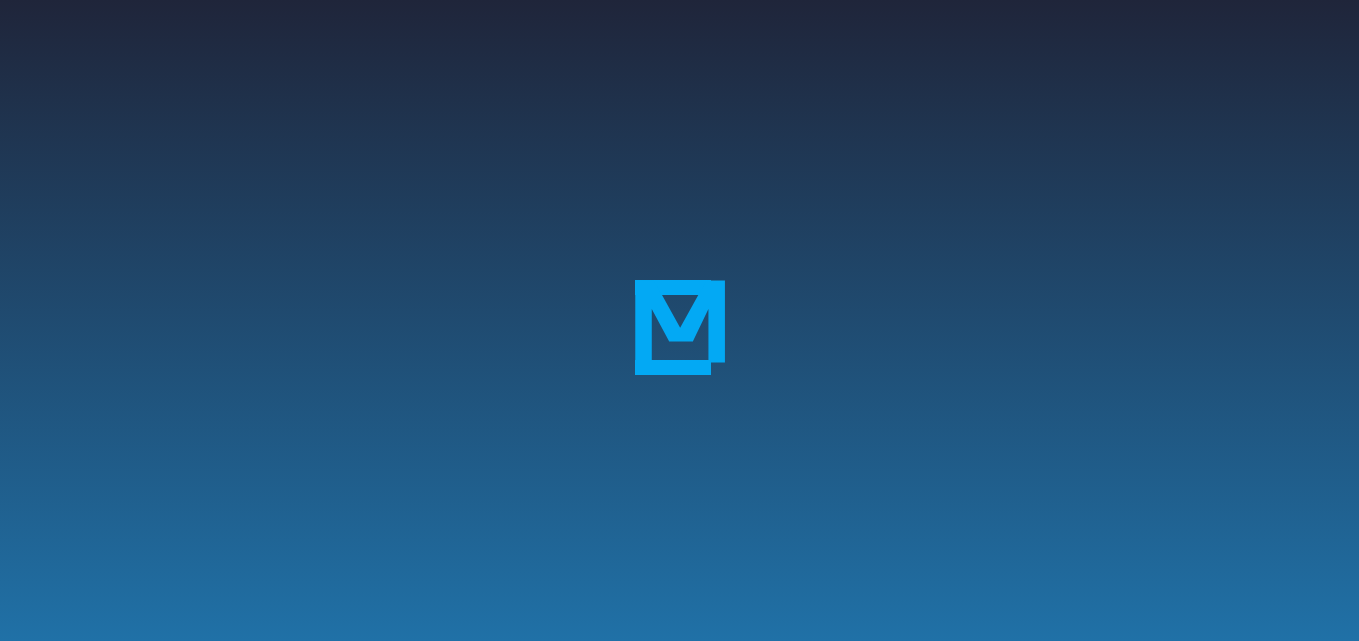 scroll, scrollTop: 0, scrollLeft: 0, axis: both 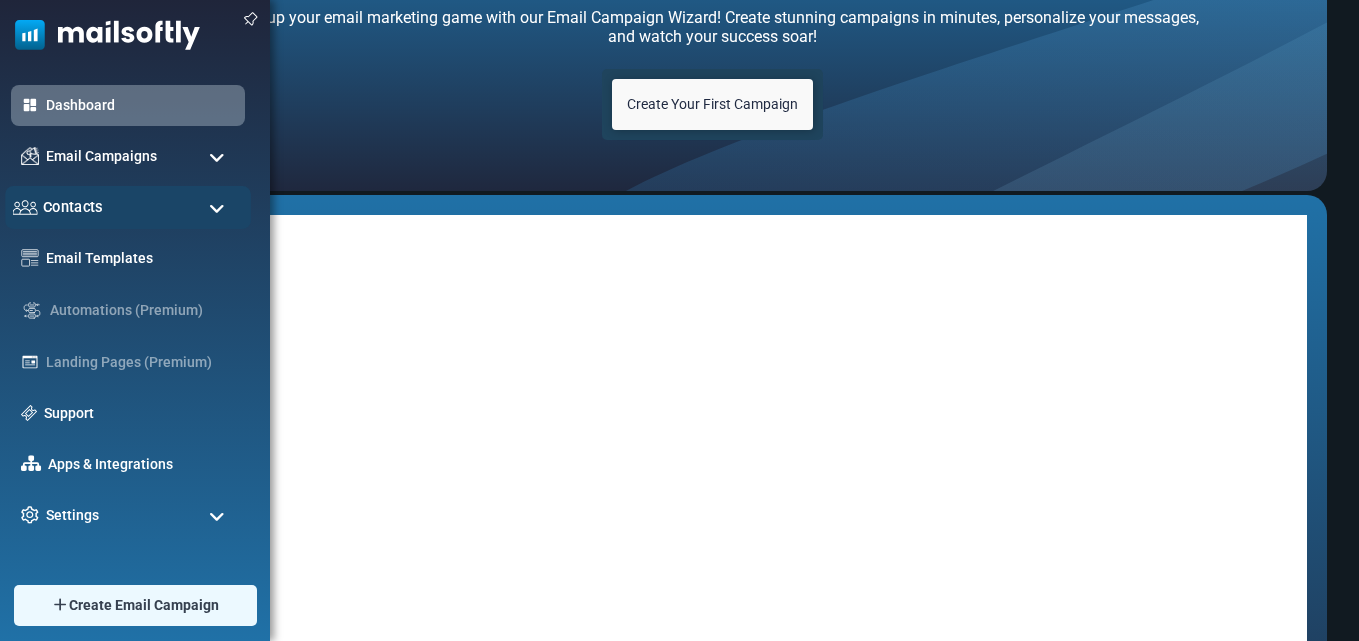 click on "Contacts" at bounding box center [128, 207] 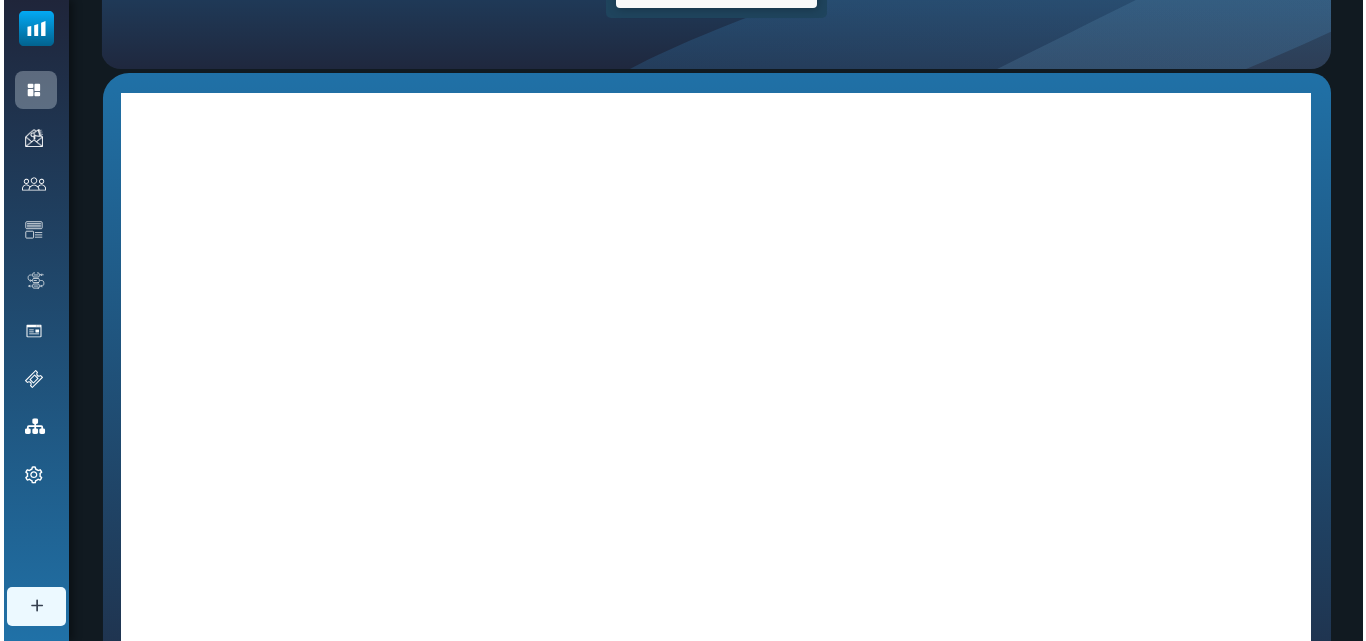 scroll, scrollTop: 461, scrollLeft: 0, axis: vertical 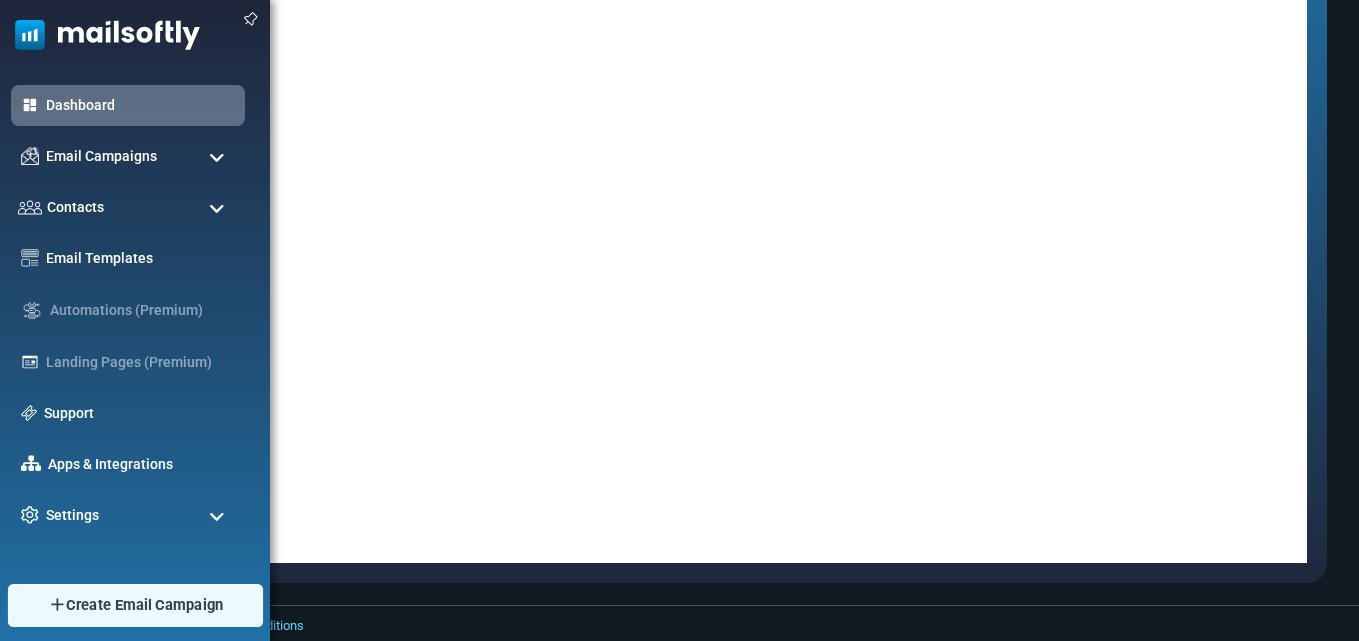 click on "Create Email Campaign" at bounding box center [145, 605] 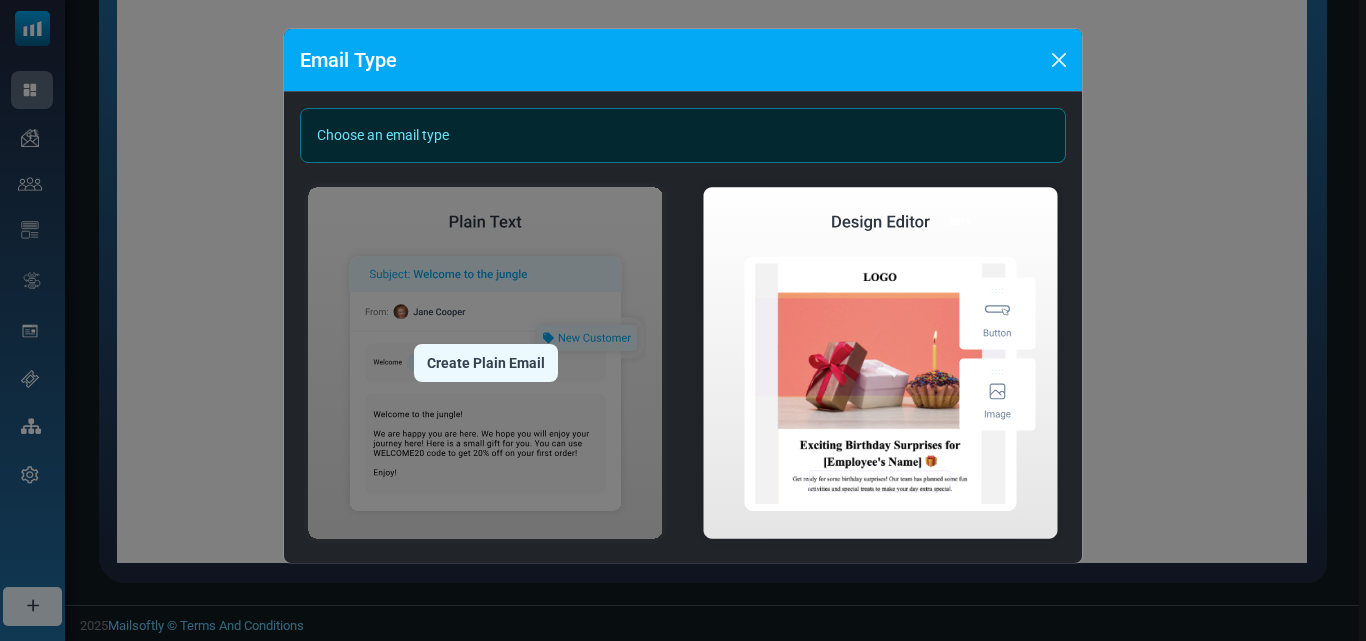 click on "Create Plain Email" at bounding box center (486, 363) 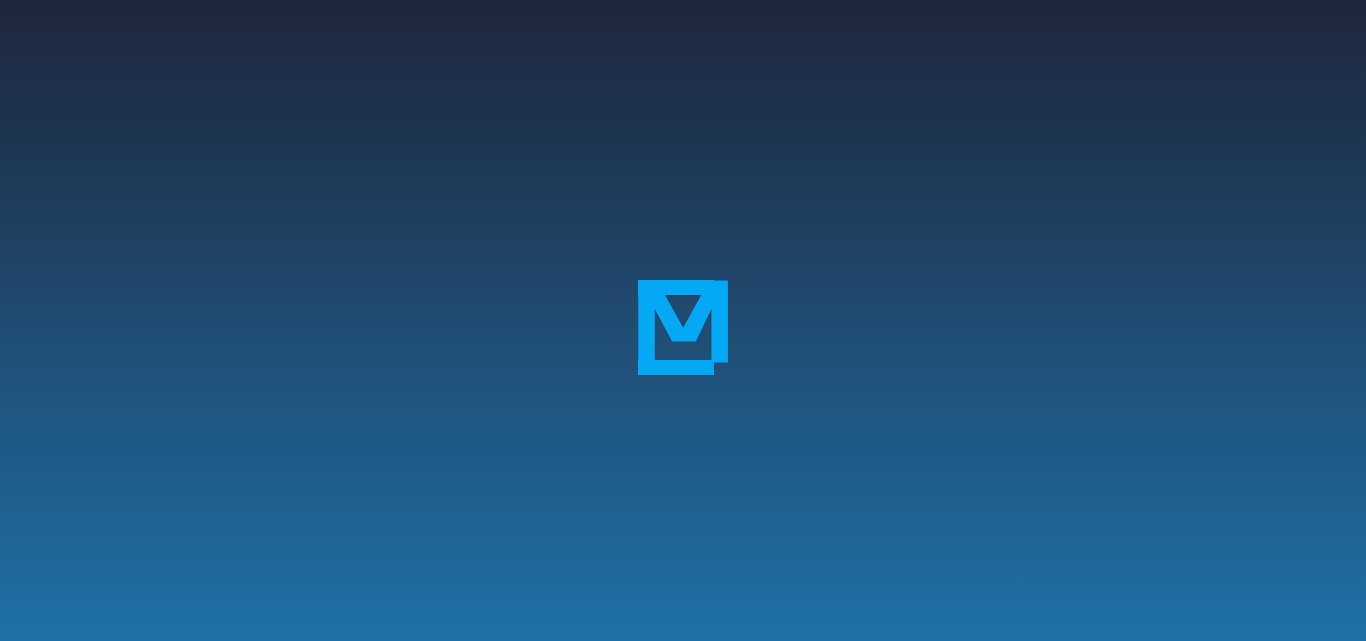 scroll, scrollTop: 0, scrollLeft: 0, axis: both 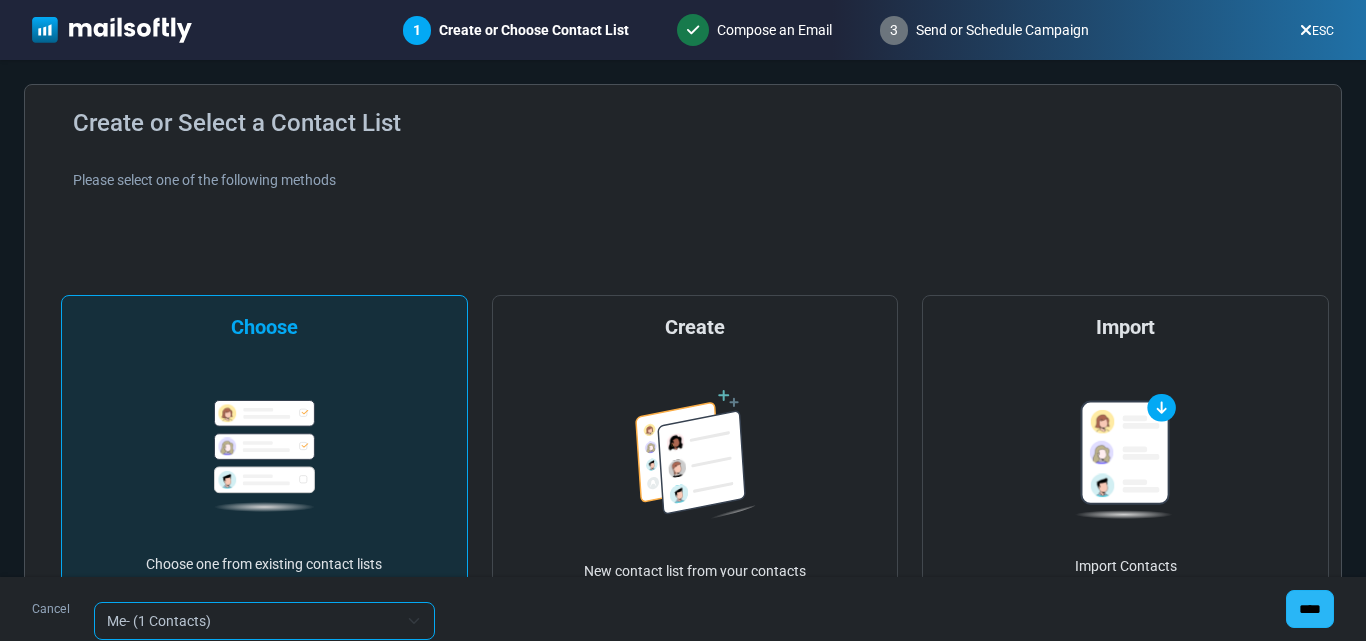 click on "****" at bounding box center (1310, 609) 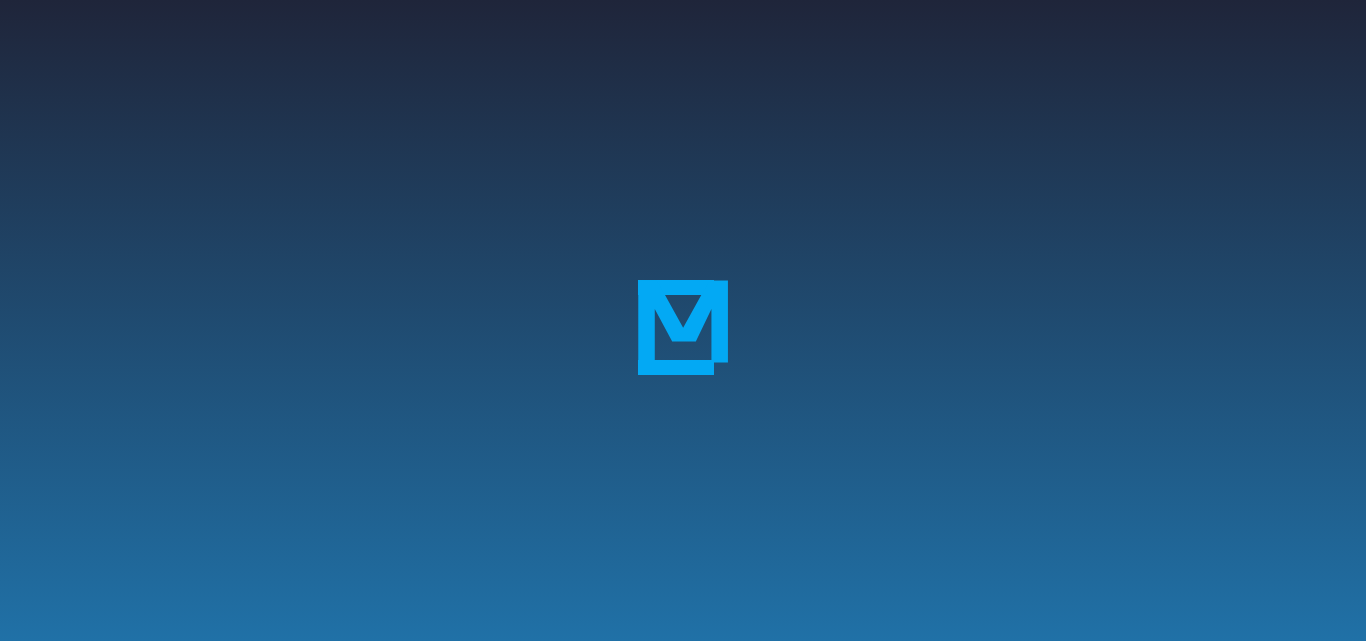 scroll, scrollTop: 0, scrollLeft: 0, axis: both 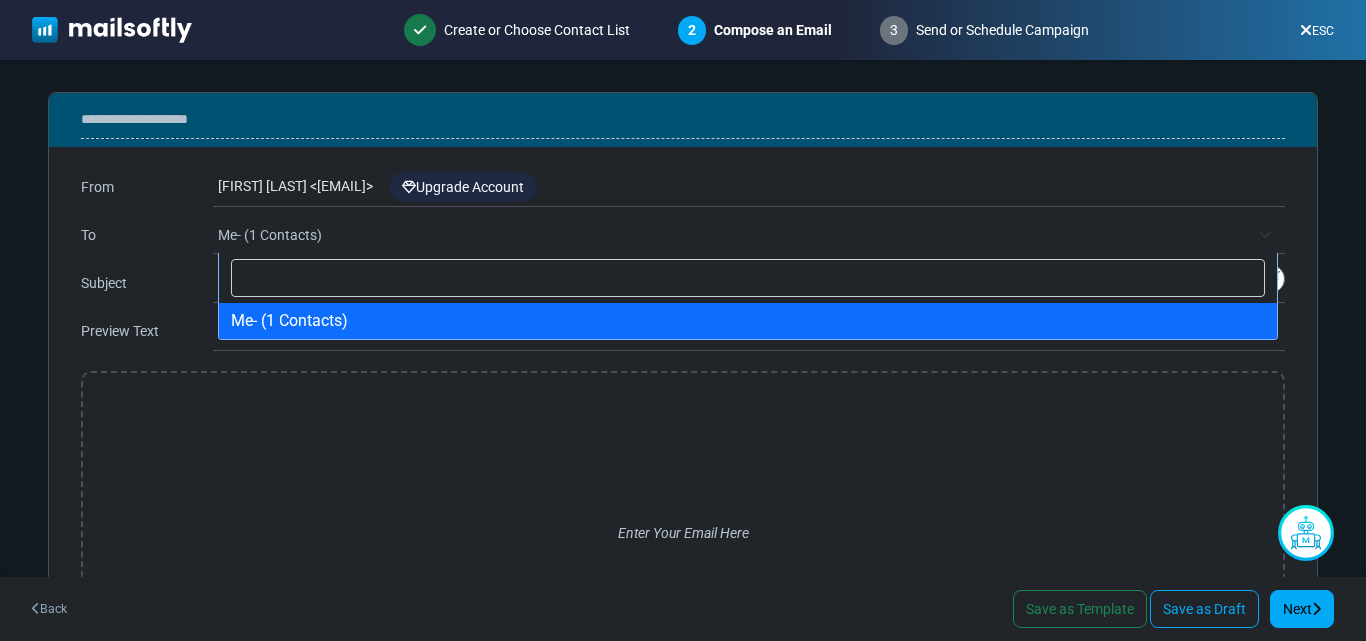 click on "Me- (1 Contacts)" at bounding box center [733, 235] 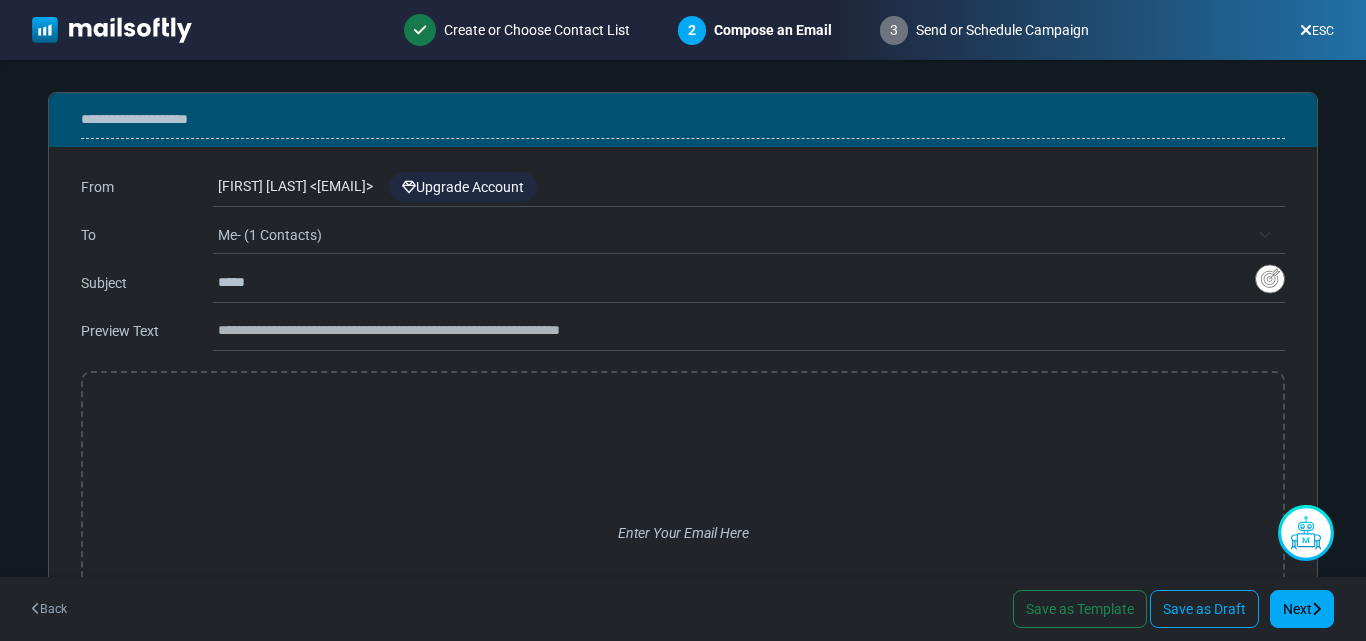 click on "Me- (1 Contacts)" at bounding box center [751, 235] 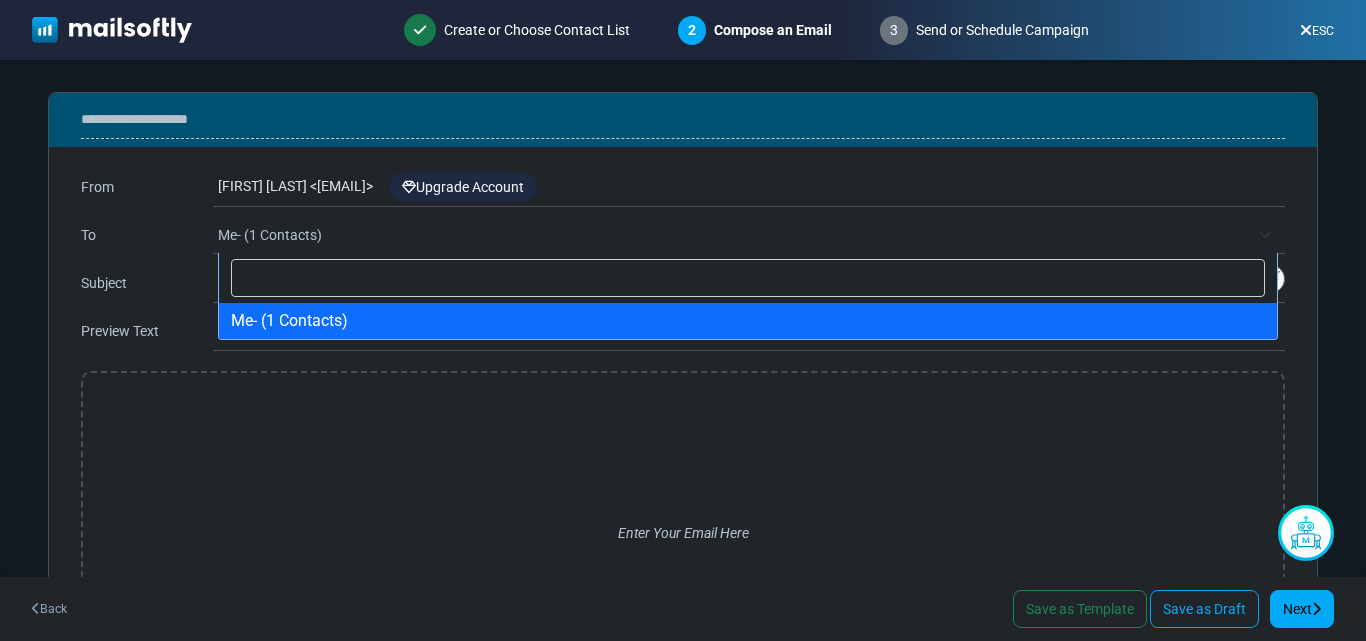 click at bounding box center [748, 278] 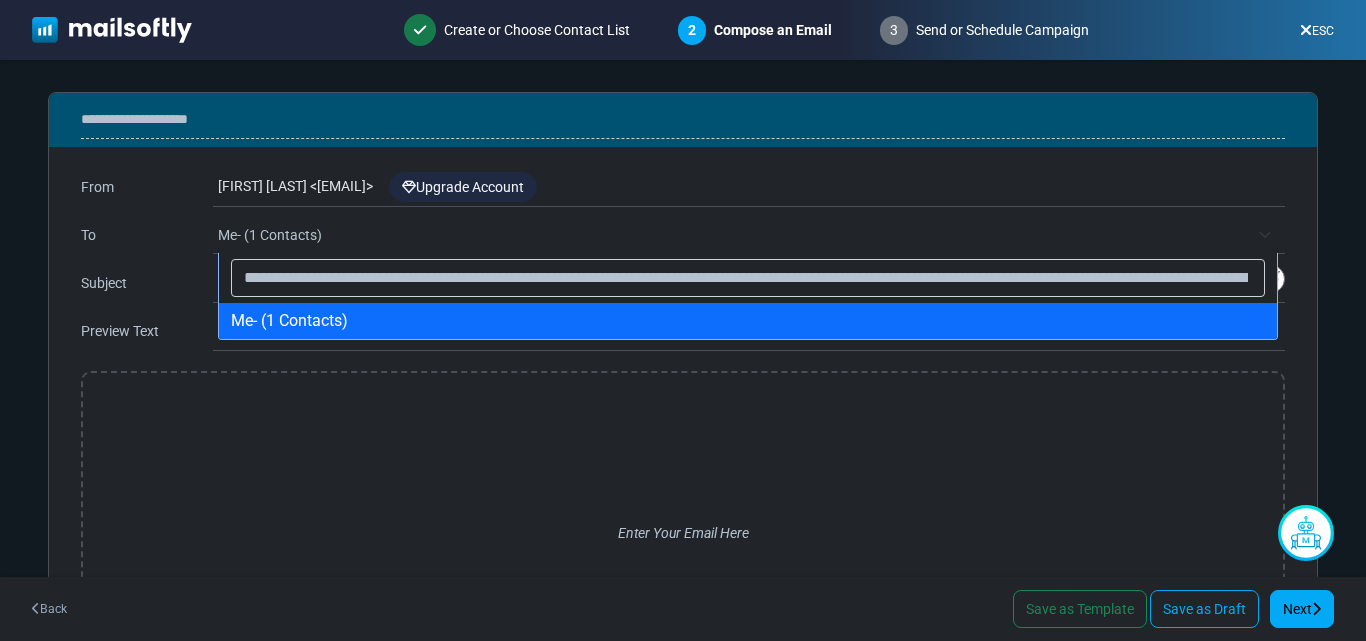 scroll, scrollTop: 0, scrollLeft: 11332, axis: horizontal 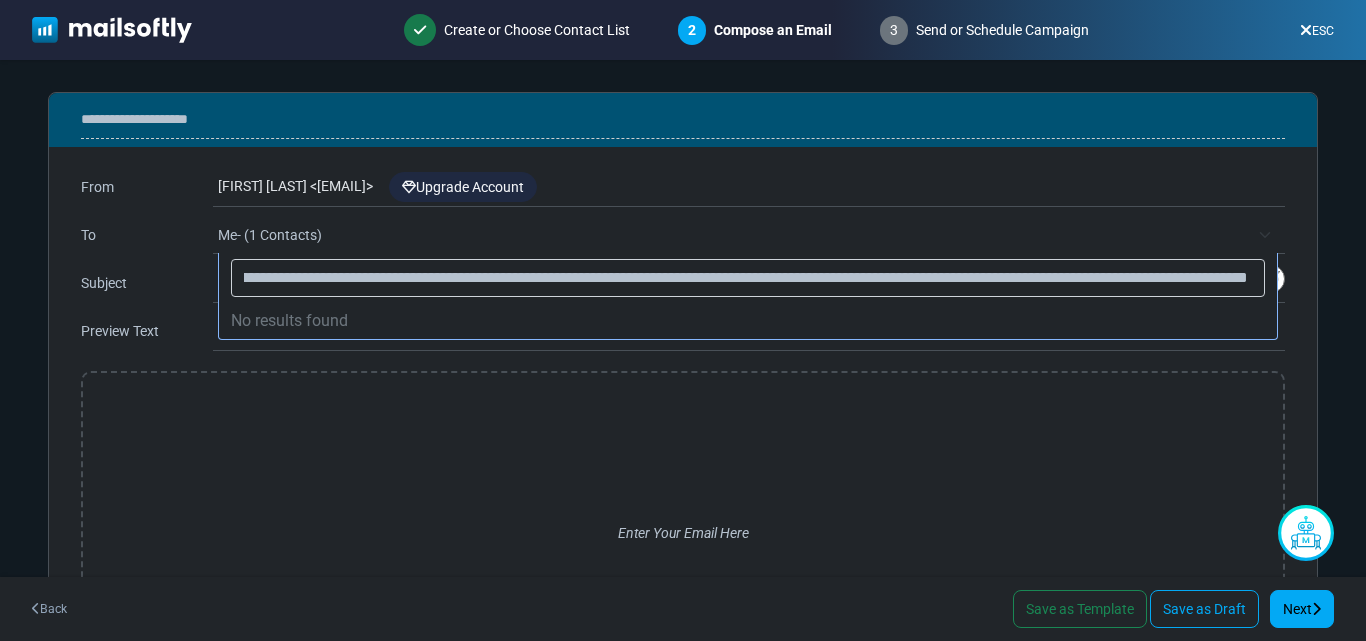 click at bounding box center (748, 278) 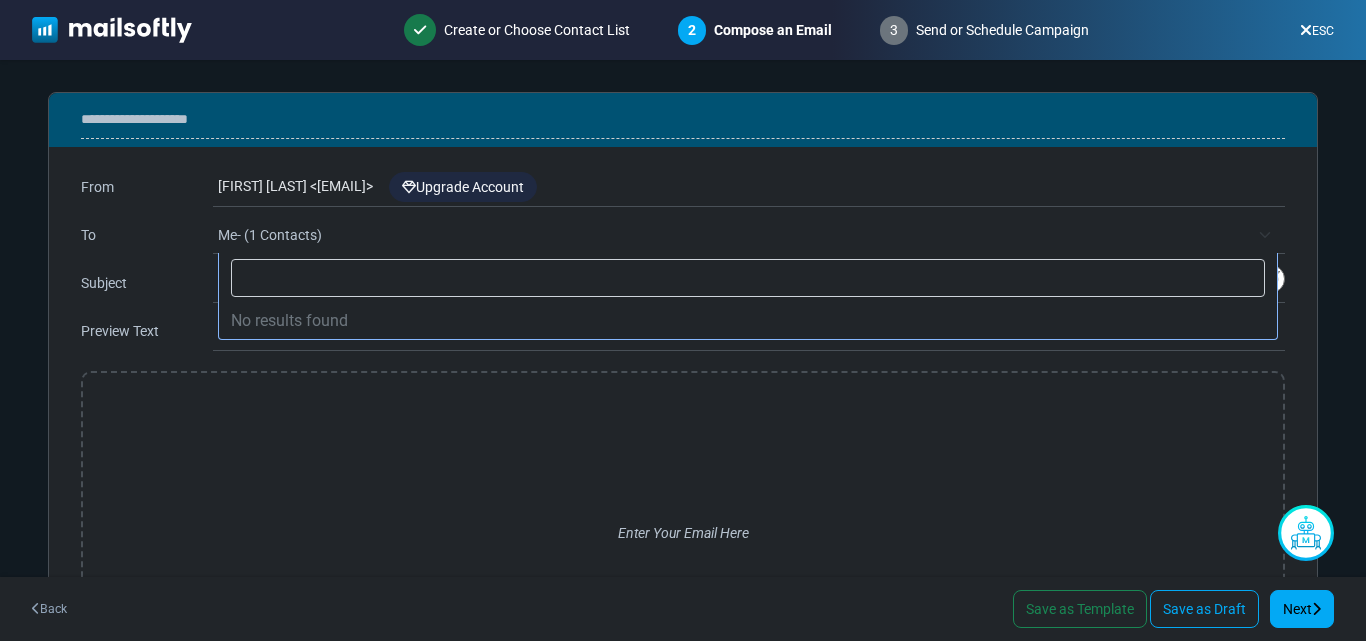 scroll, scrollTop: 0, scrollLeft: 0, axis: both 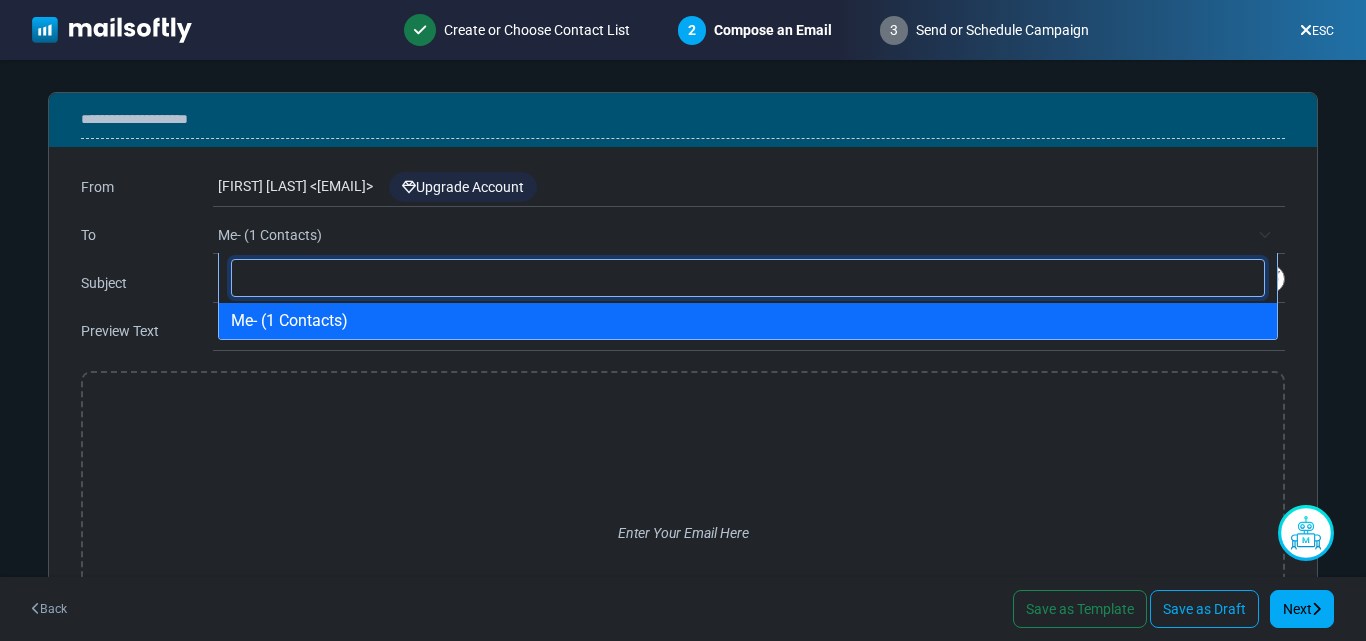 paste on "**********" 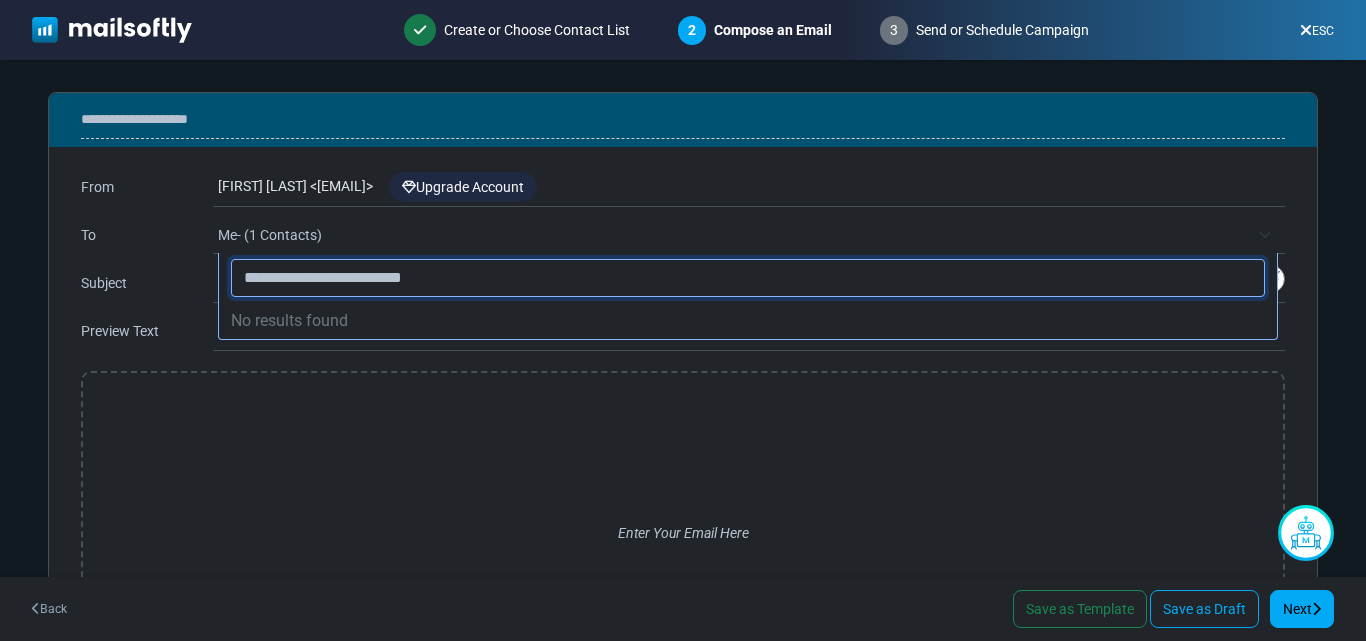 type on "**********" 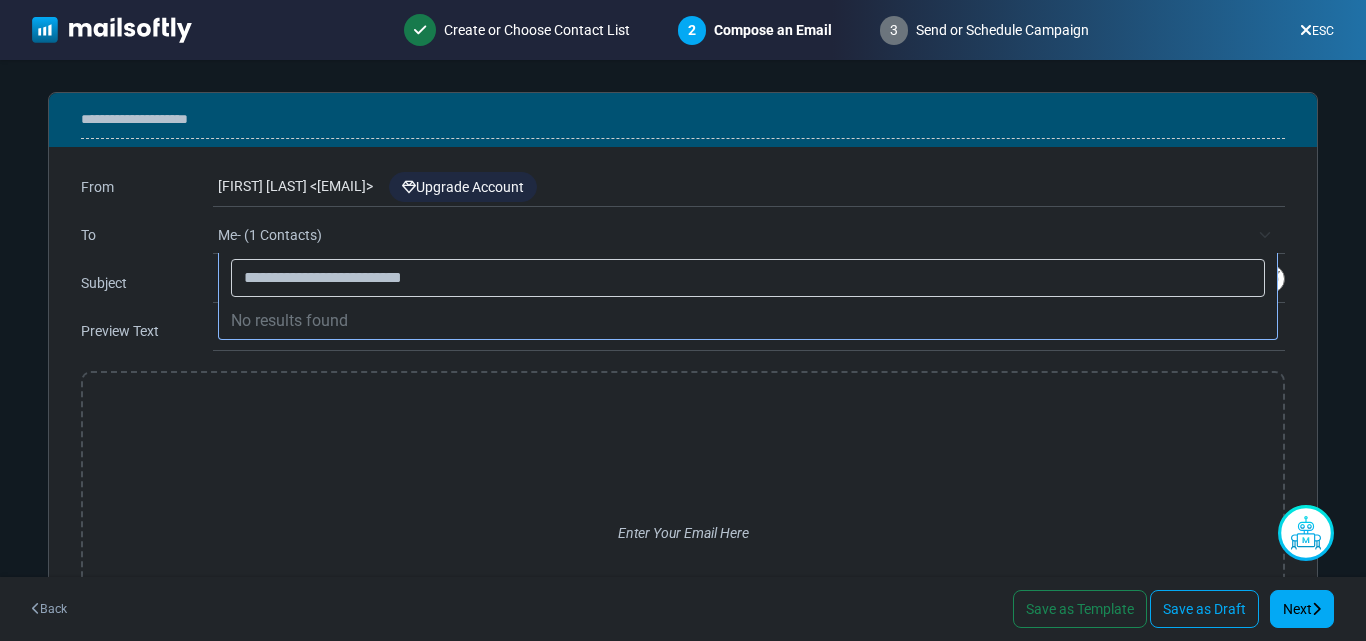 click on "No results found" at bounding box center (748, 321) 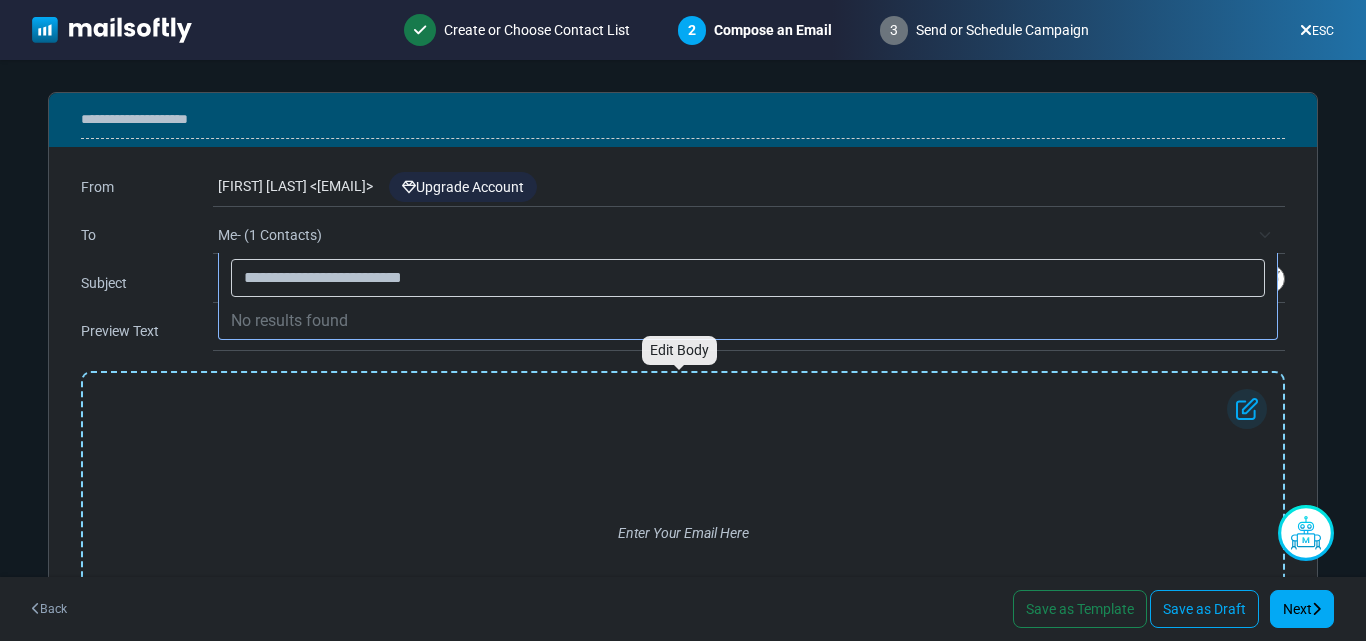 type 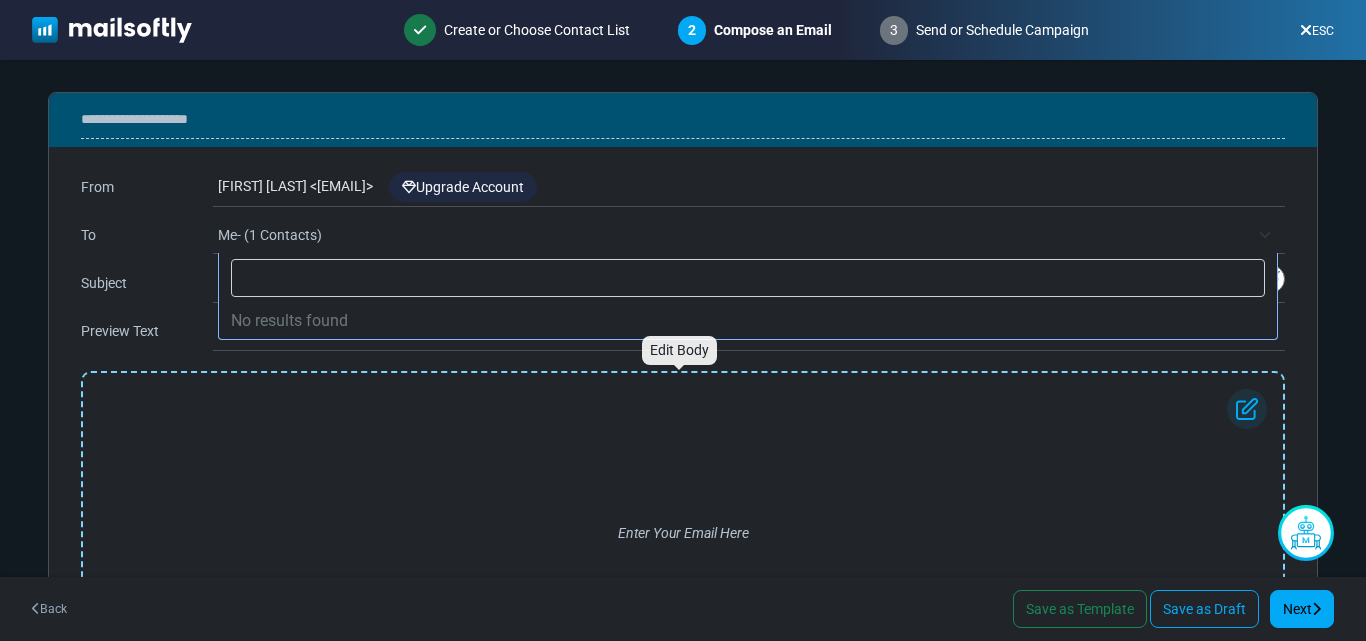 click on "Enter Your Email Here" at bounding box center (683, 533) 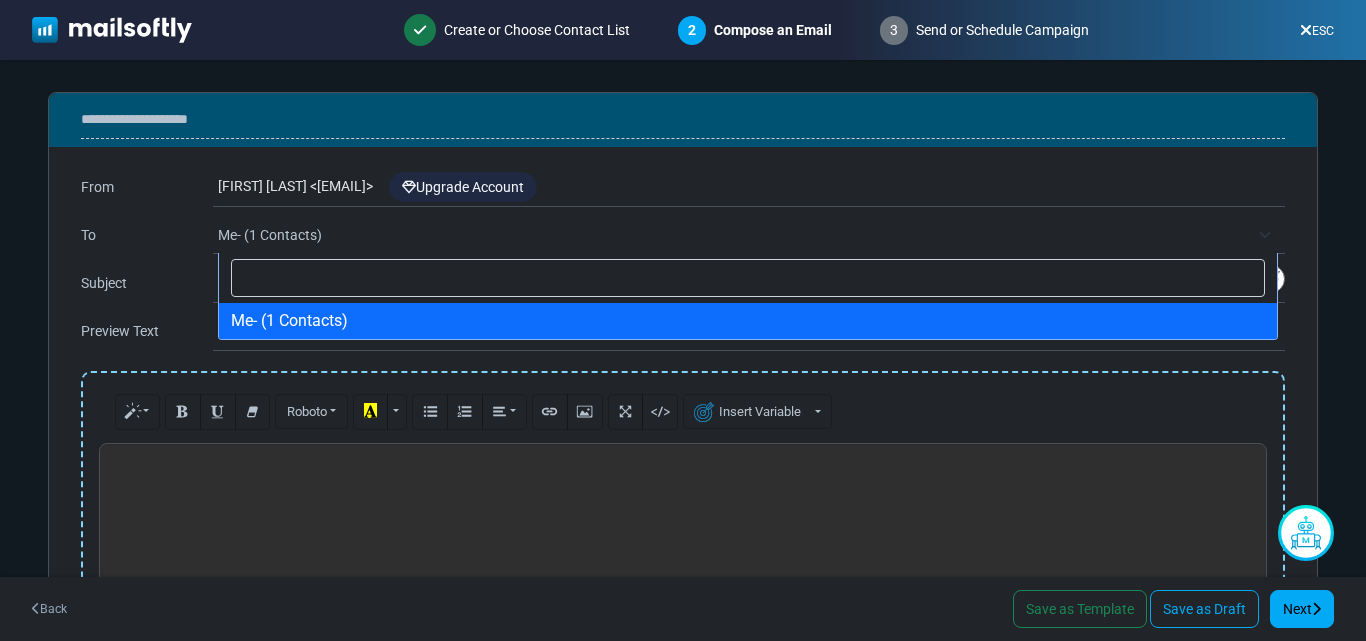 click on "Me- (1 Contacts)" at bounding box center (733, 235) 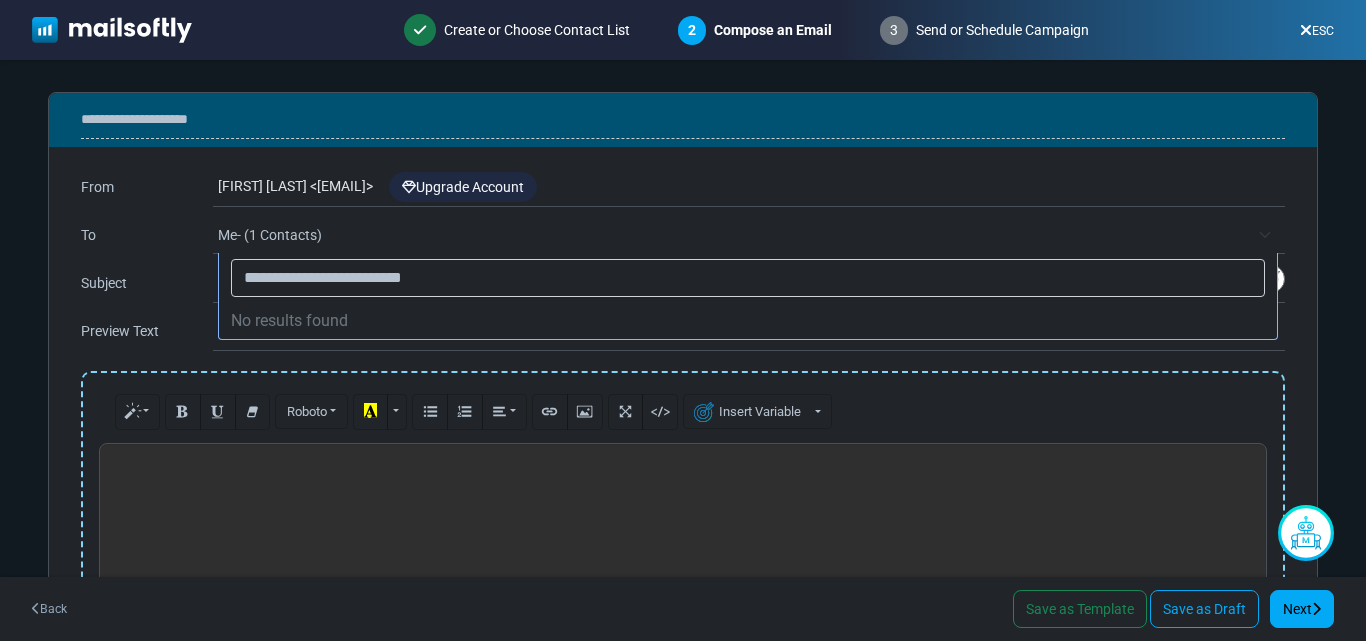 click on "**********" at bounding box center [748, 278] 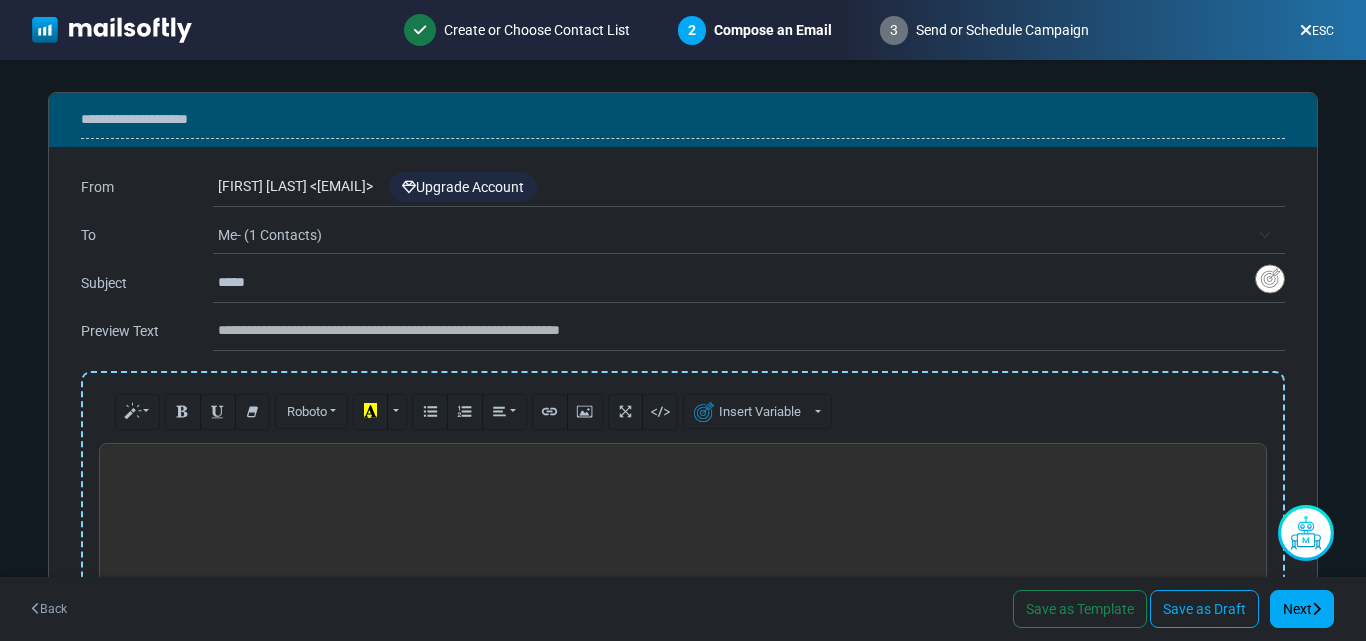 click on "Me- (1 Contacts)" at bounding box center [733, 235] 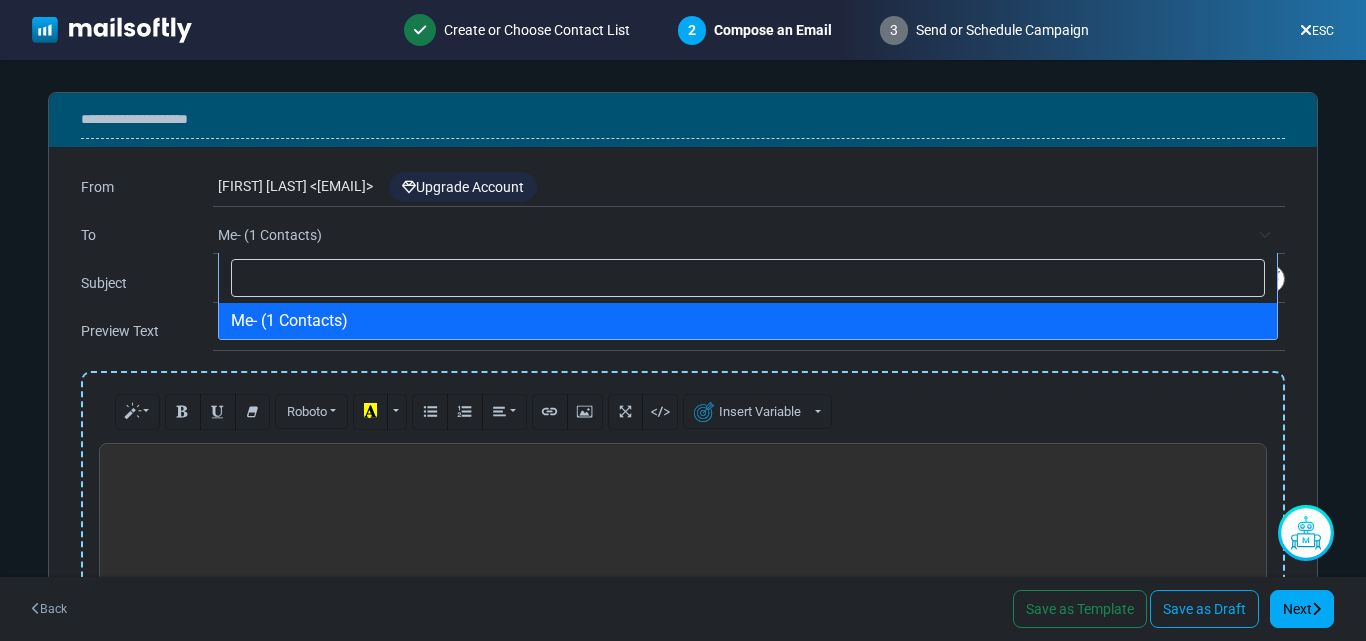 click on "Me- (1 Contacts)" at bounding box center (733, 235) 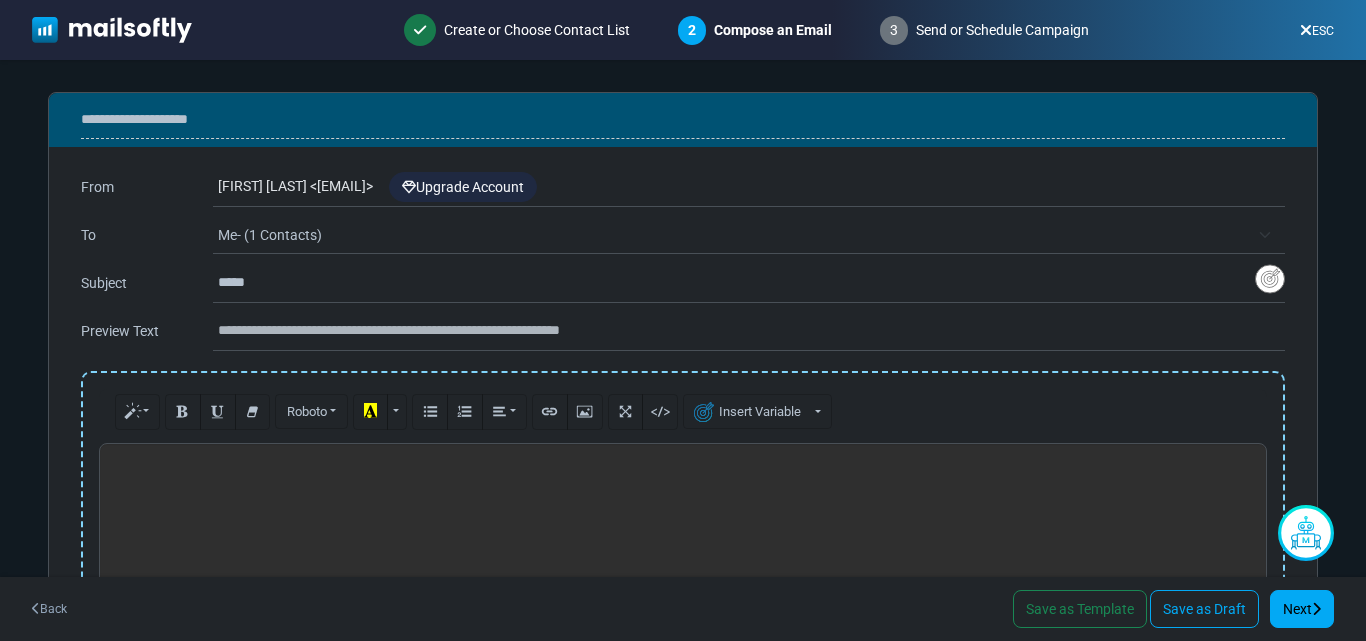 click on "Me- (1 Contacts)" at bounding box center (733, 235) 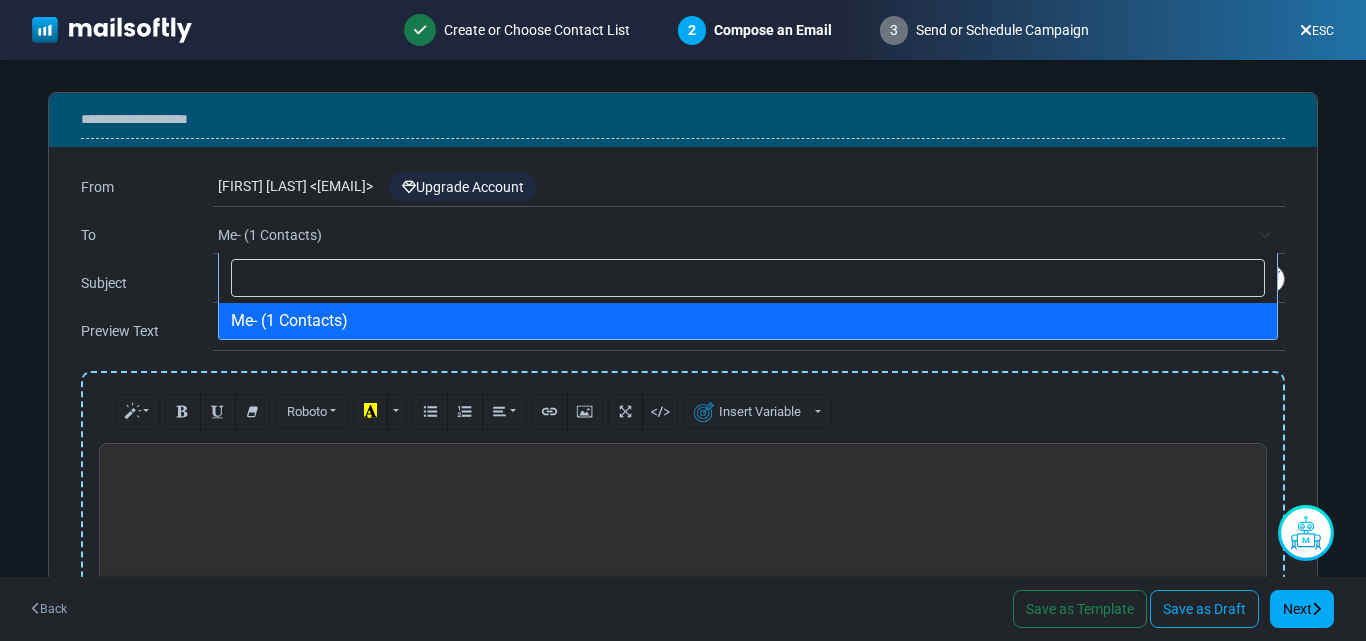 click on "Me- (1 Contacts)" at bounding box center [733, 235] 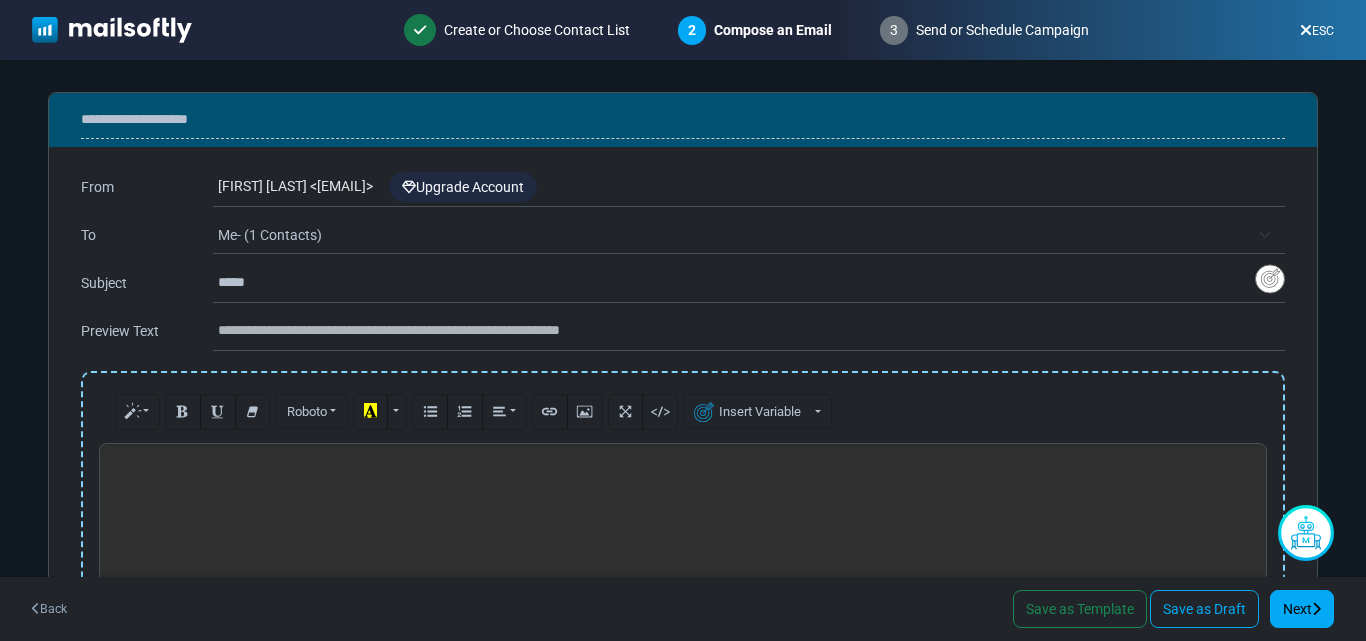 click on "**********" at bounding box center [683, 259] 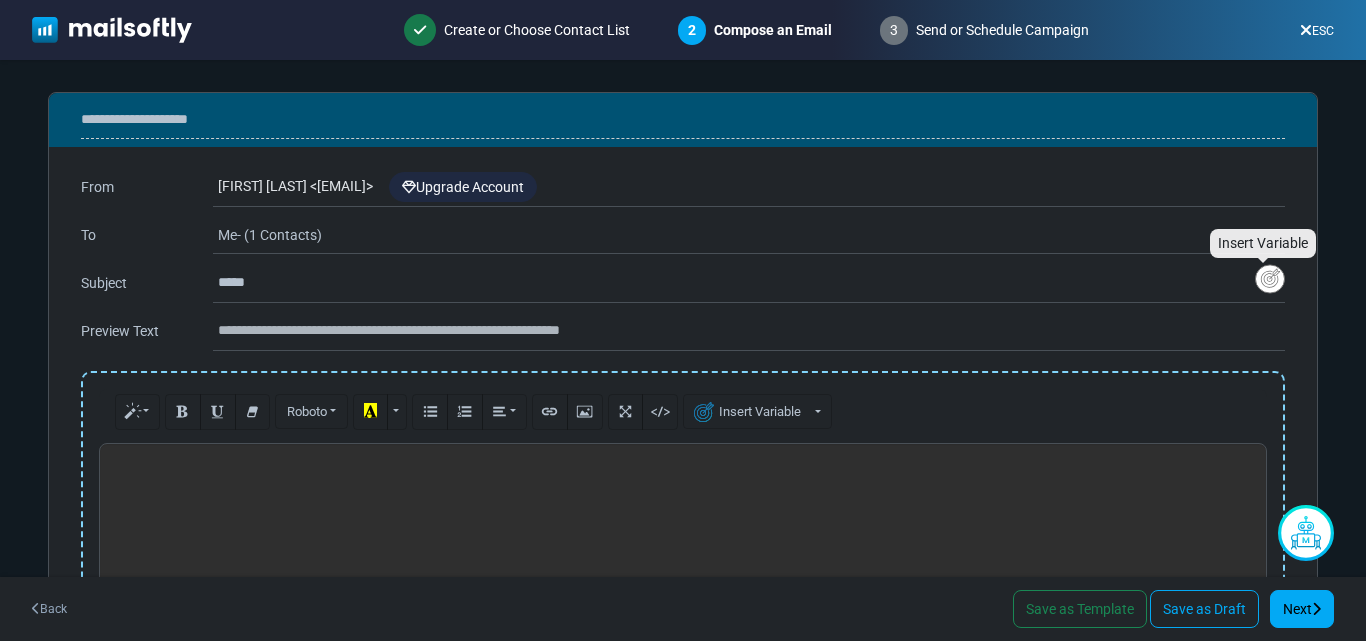 click at bounding box center (1270, 279) 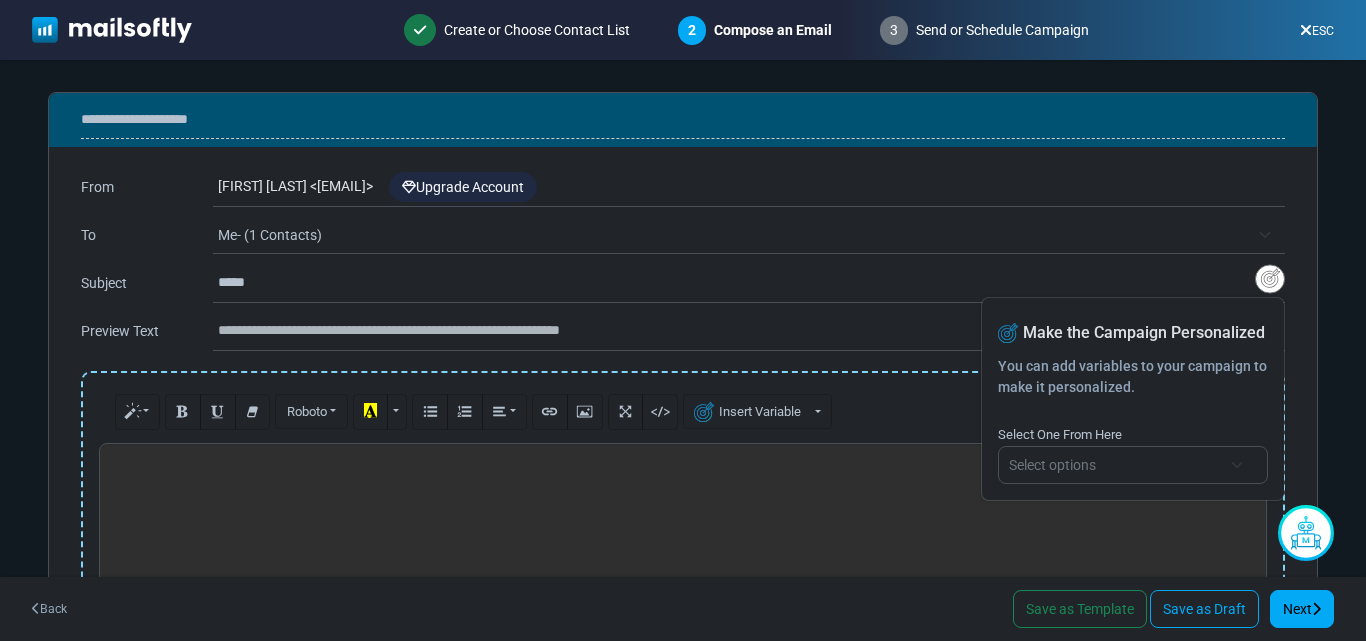click on "Select options" at bounding box center (1052, 465) 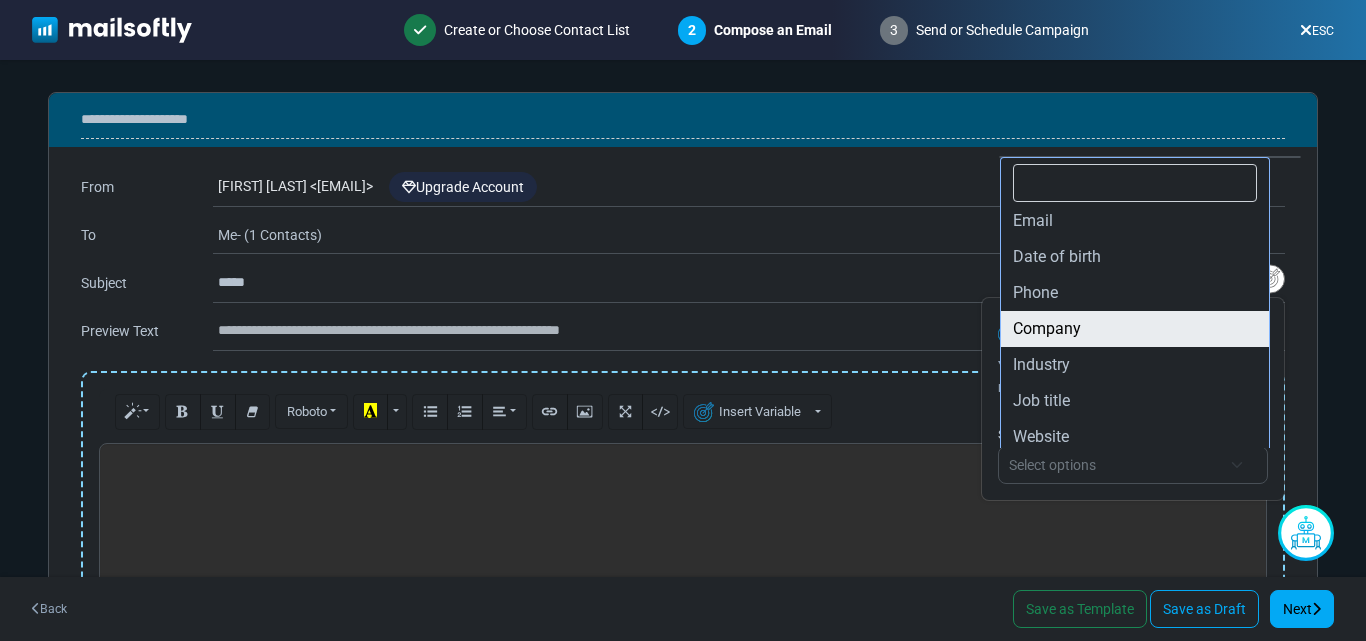 scroll, scrollTop: 0, scrollLeft: 0, axis: both 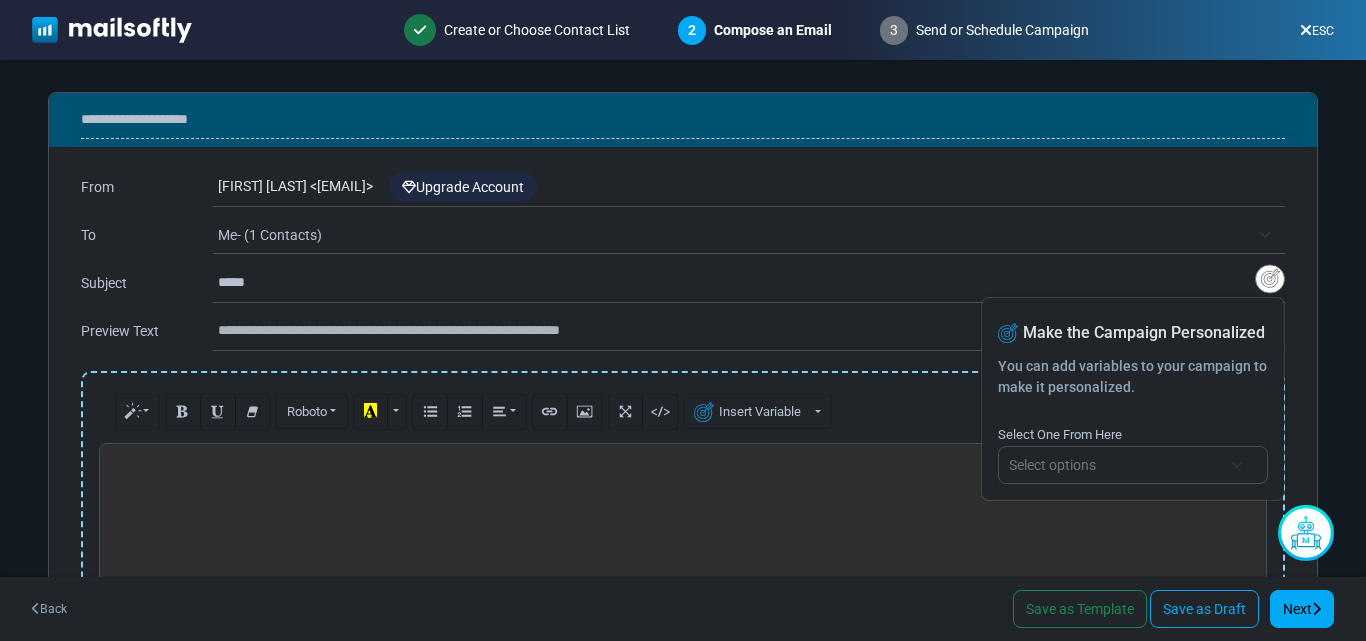 click on "Chigo Destiny < chigodestiny8-gmail@cc.mailsends.net >
Upgrade Account" at bounding box center (751, 187) 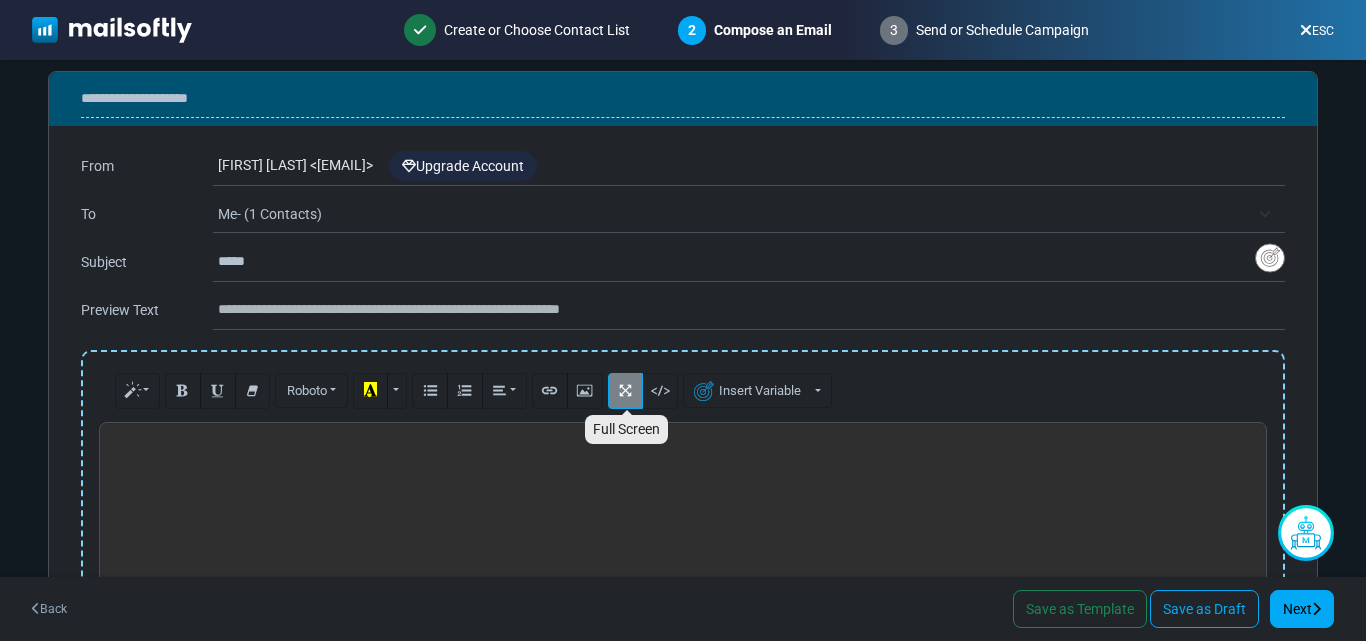 scroll, scrollTop: 0, scrollLeft: 0, axis: both 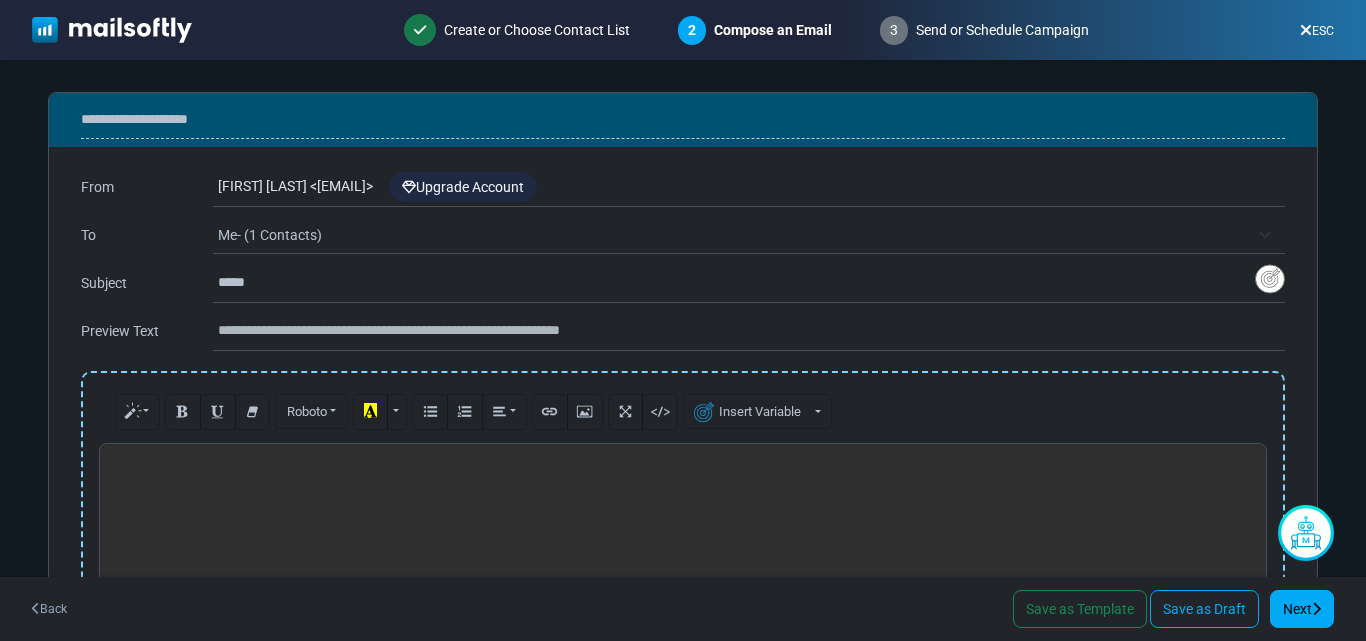 click on "Me- (1 Contacts)" at bounding box center [733, 235] 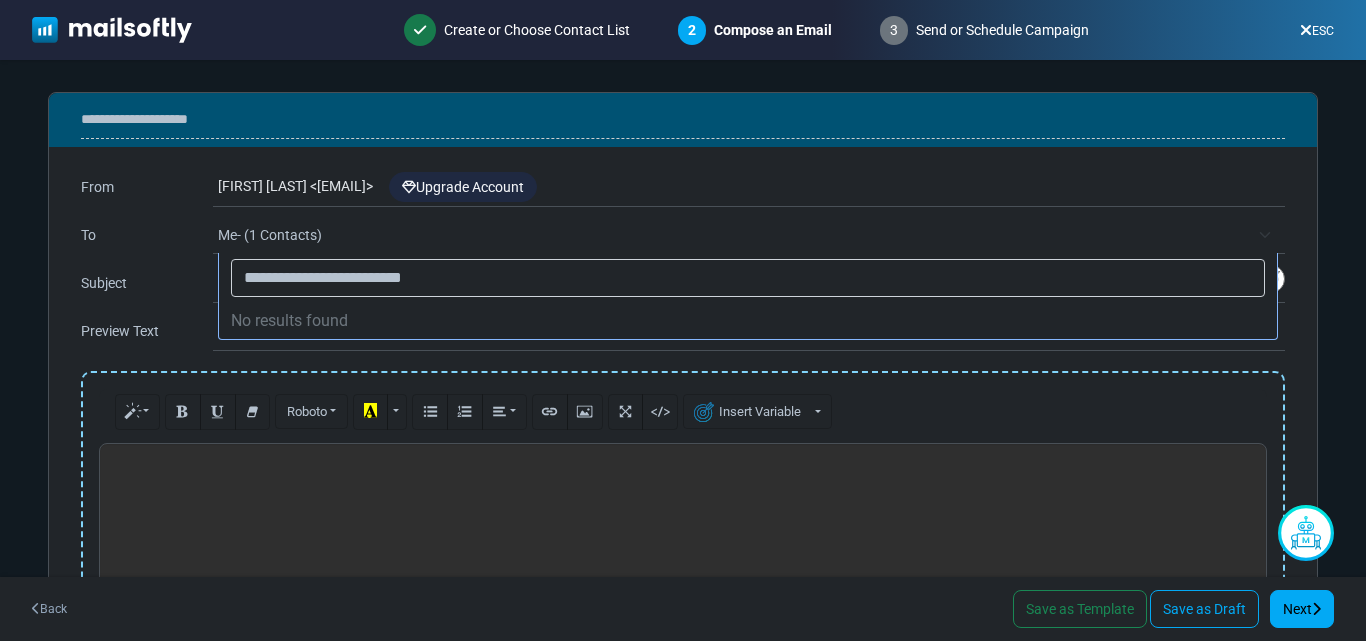 type on "**********" 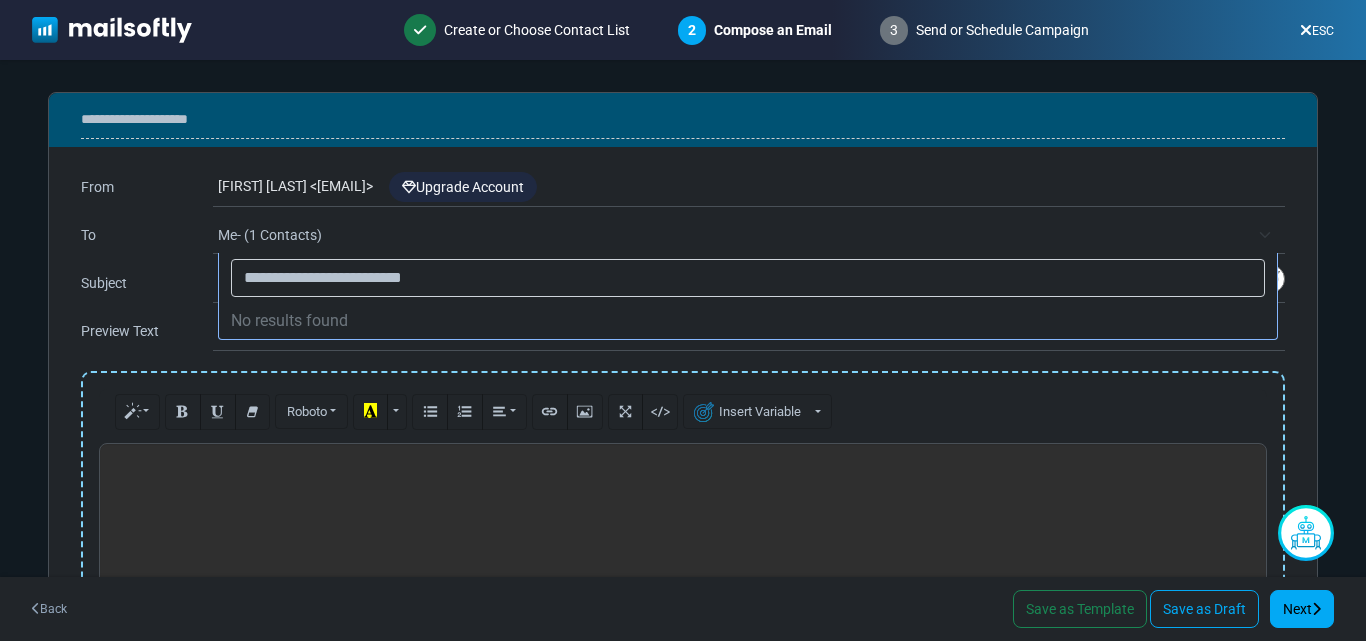 click on "No results found" at bounding box center [748, 321] 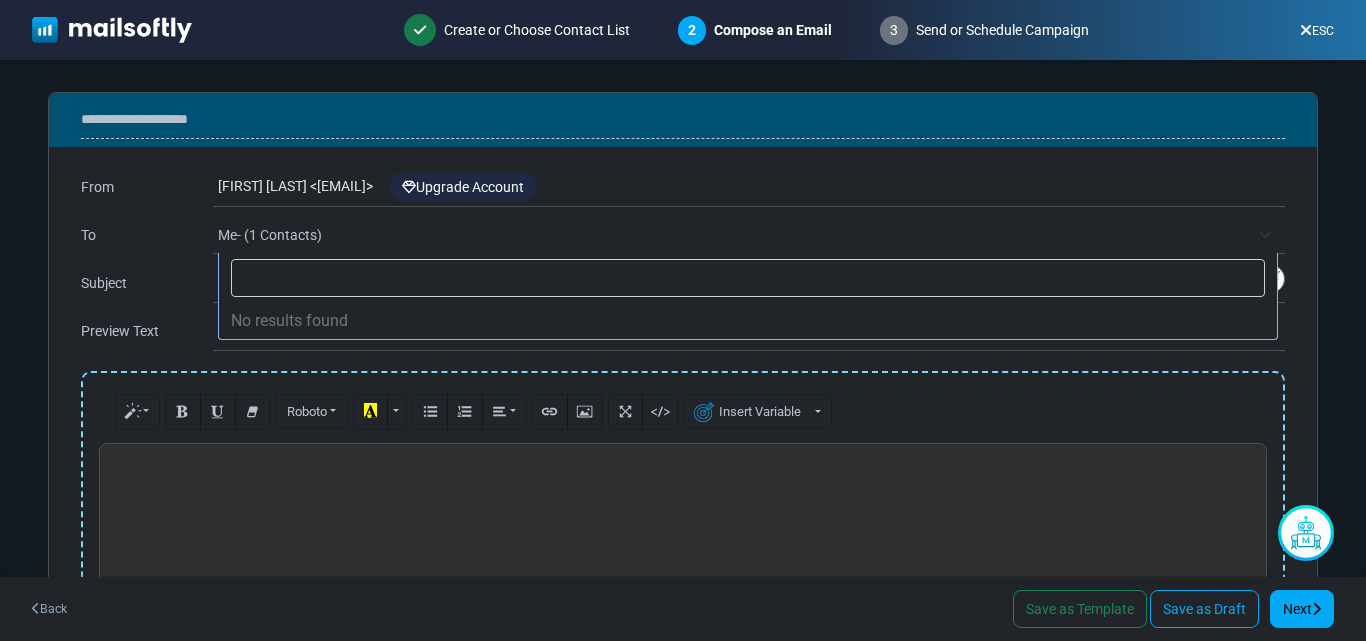 click on "Upgrade Account" at bounding box center (463, 187) 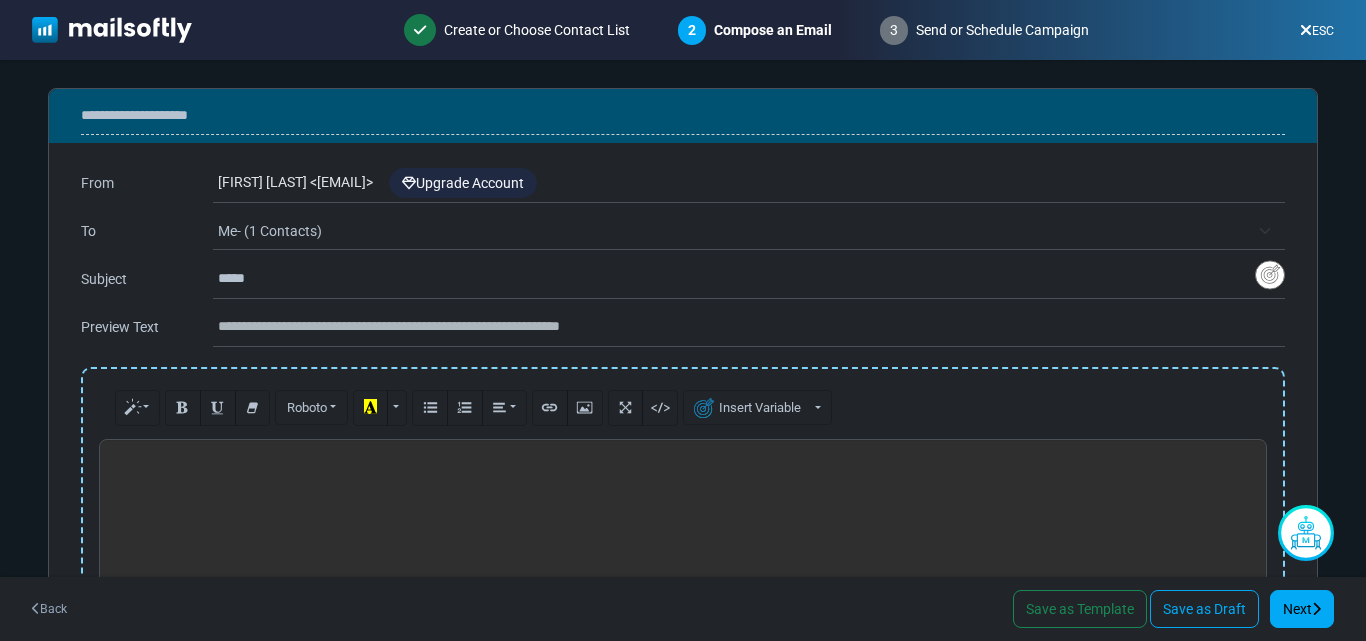 scroll, scrollTop: 0, scrollLeft: 0, axis: both 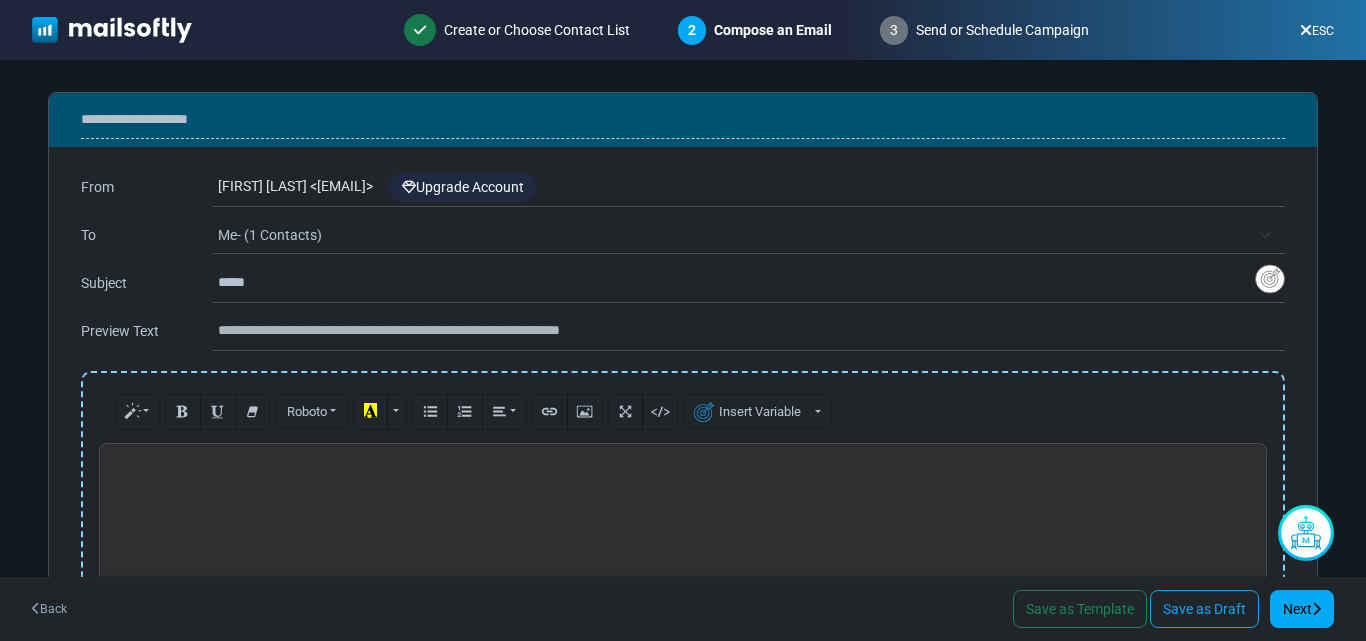 click on "*****" at bounding box center (736, 283) 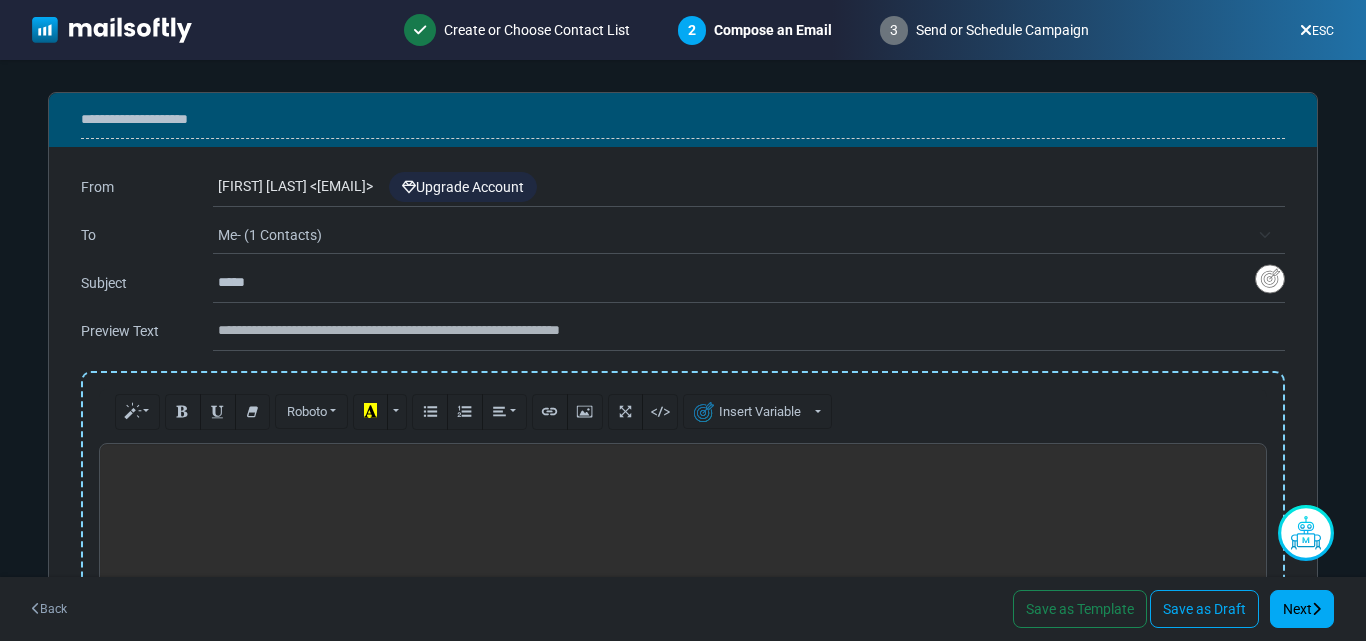 click at bounding box center [751, 331] 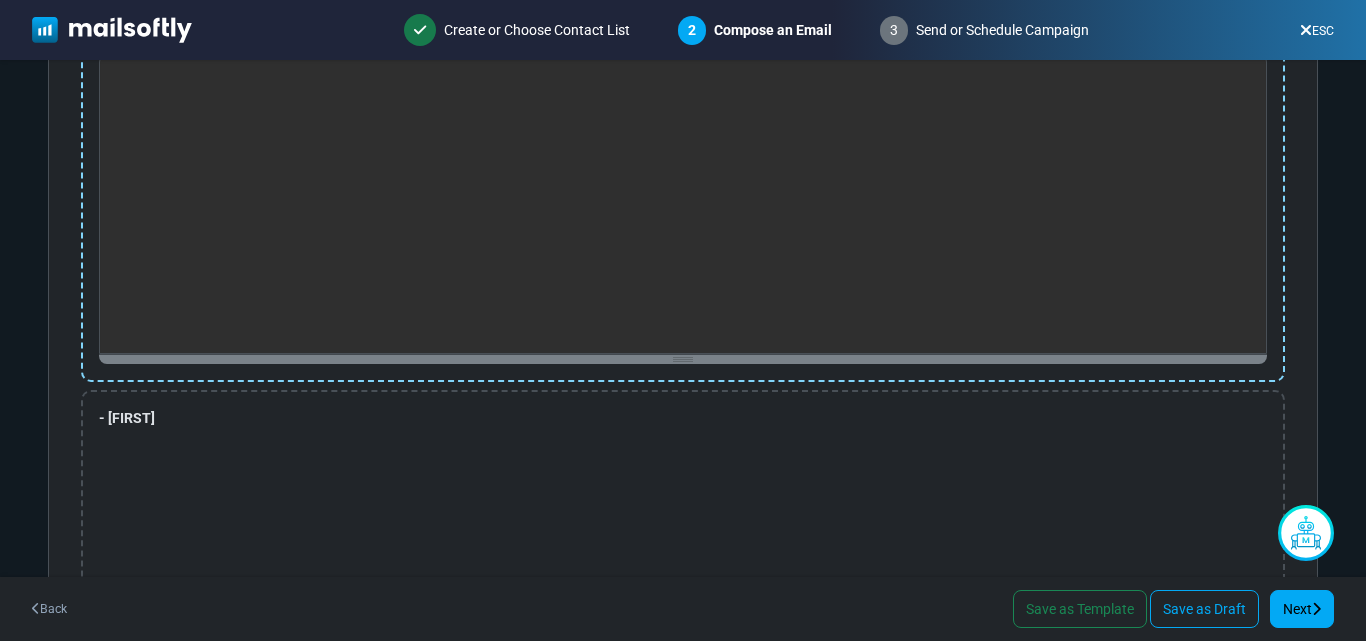scroll, scrollTop: 442, scrollLeft: 0, axis: vertical 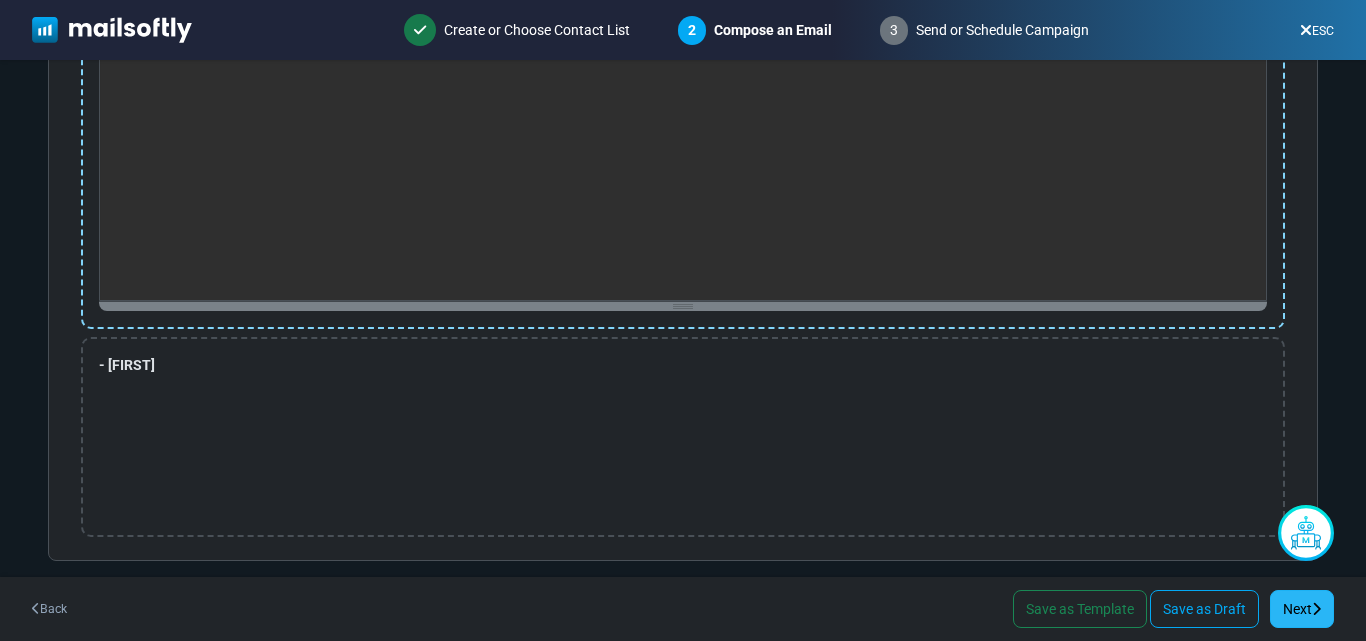 click at bounding box center [1316, 609] 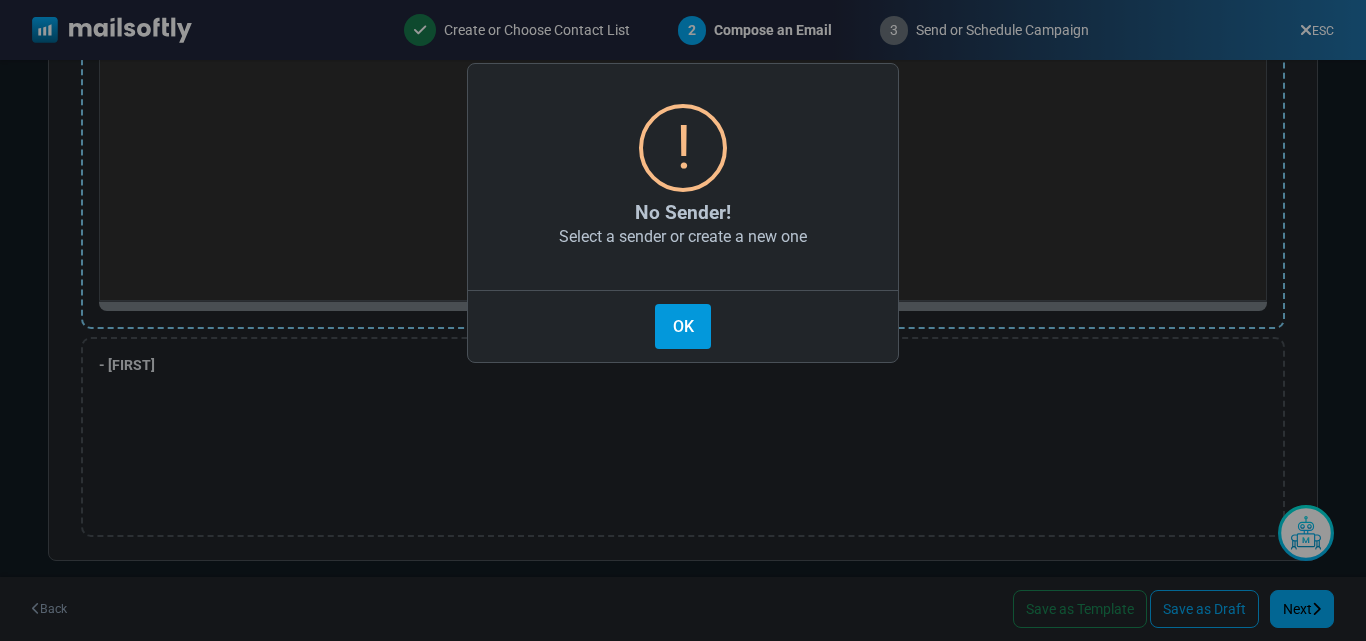 click on "OK" at bounding box center [683, 326] 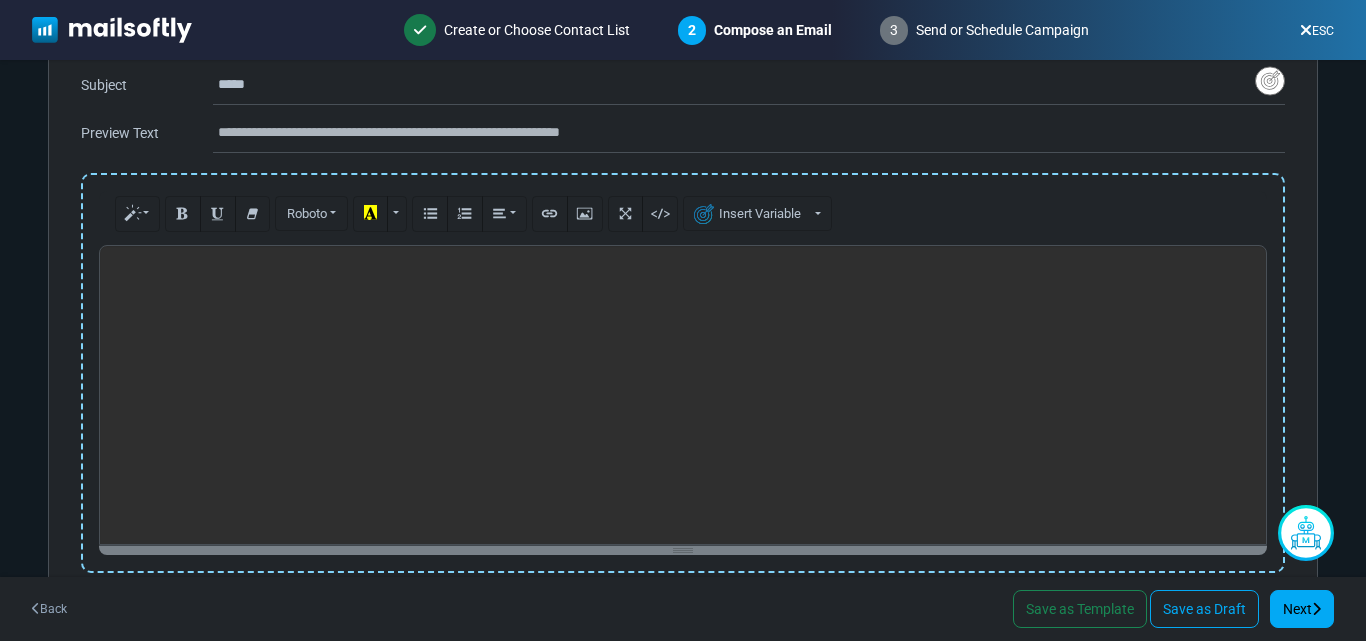 scroll, scrollTop: 0, scrollLeft: 0, axis: both 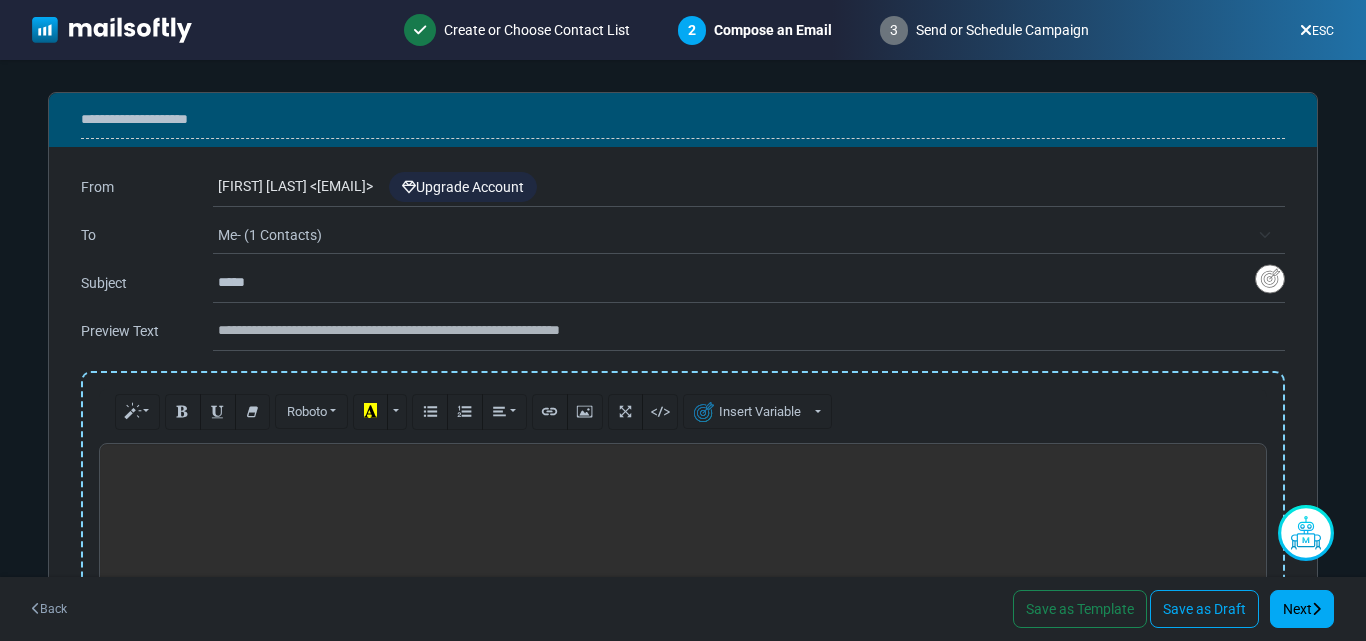 click on "ESC" at bounding box center [1317, 30] 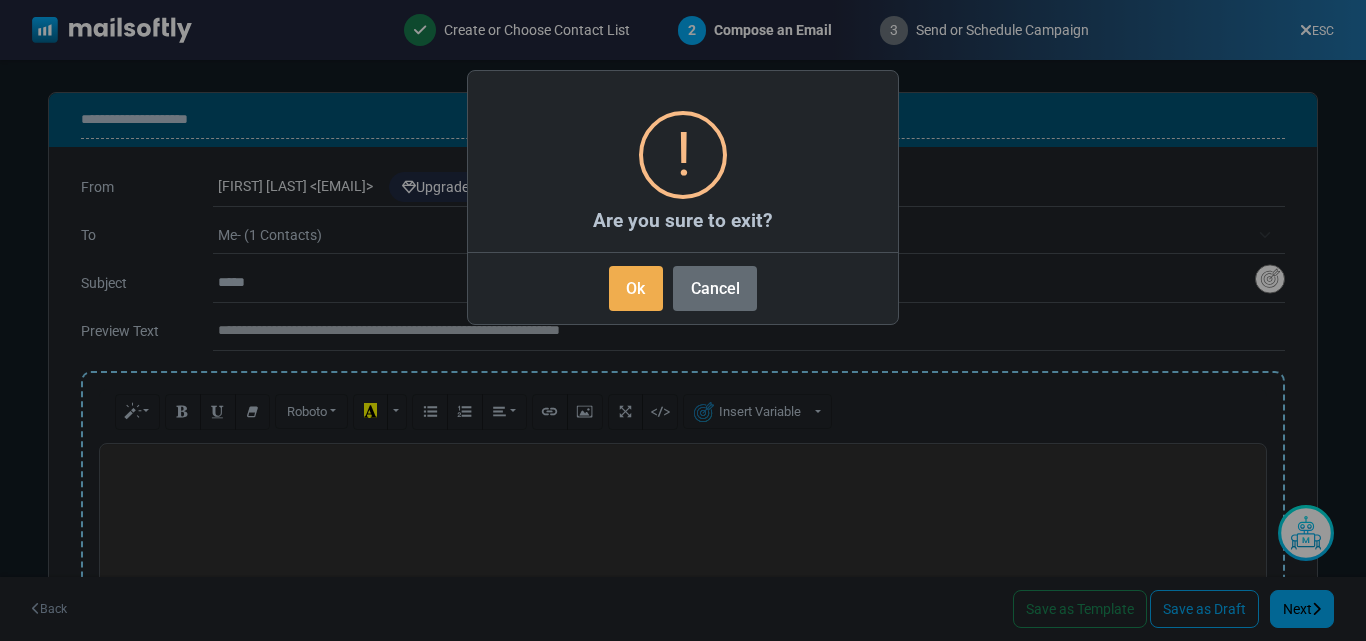 click on "Cancel" at bounding box center [715, 288] 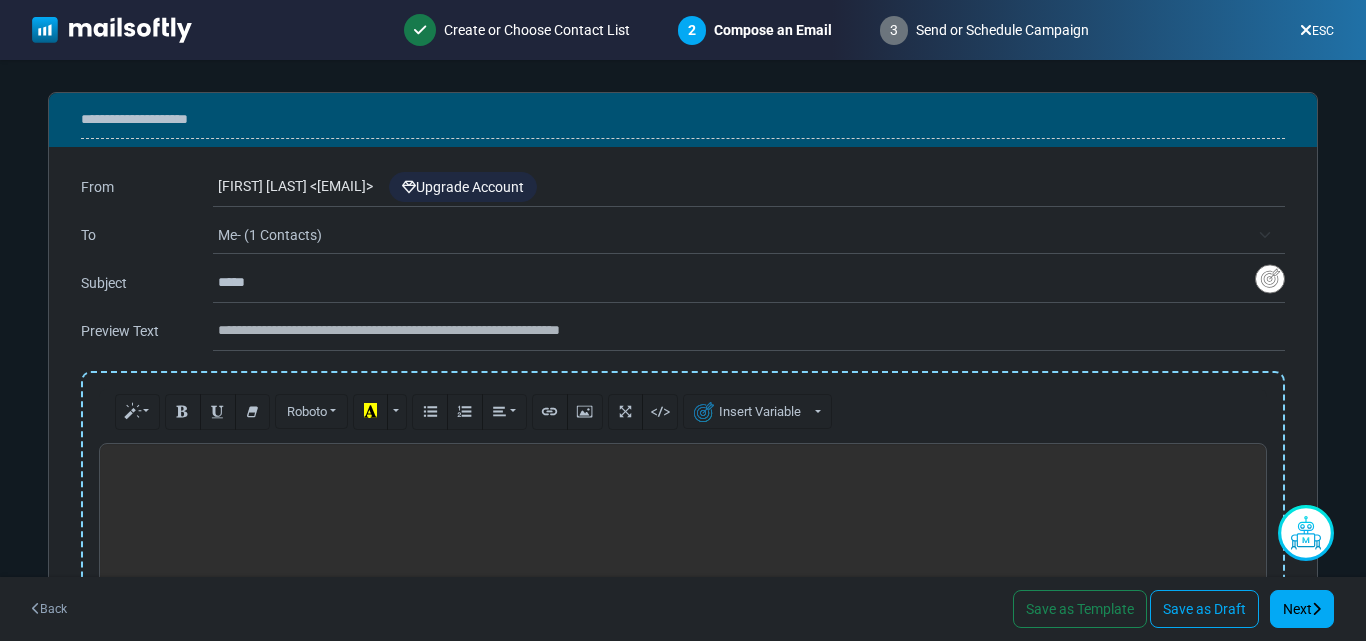 click at bounding box center (1306, 30) 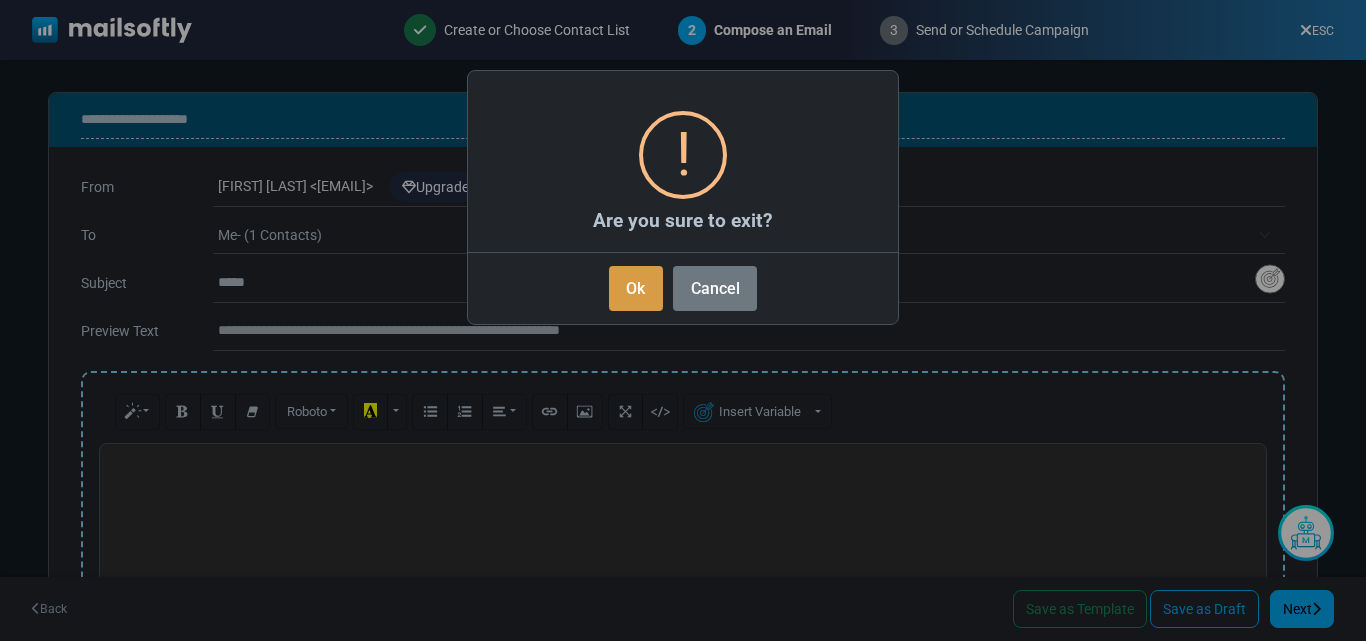 click on "Ok" at bounding box center [636, 288] 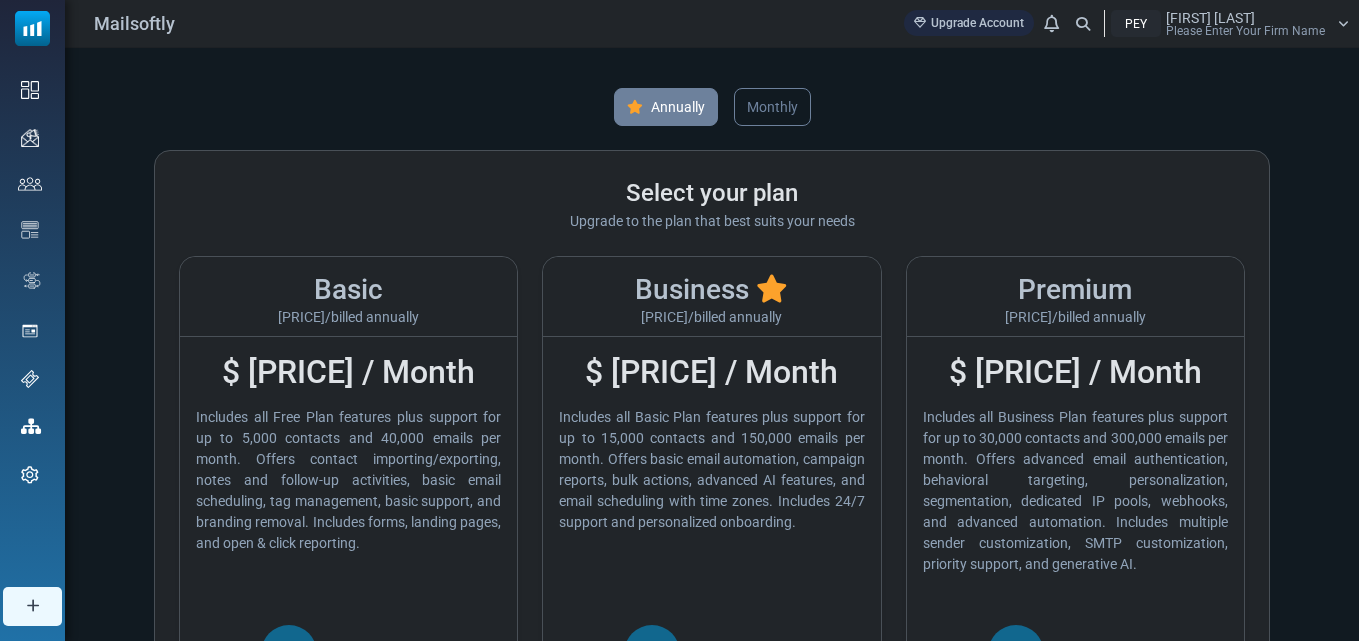 scroll, scrollTop: 0, scrollLeft: 0, axis: both 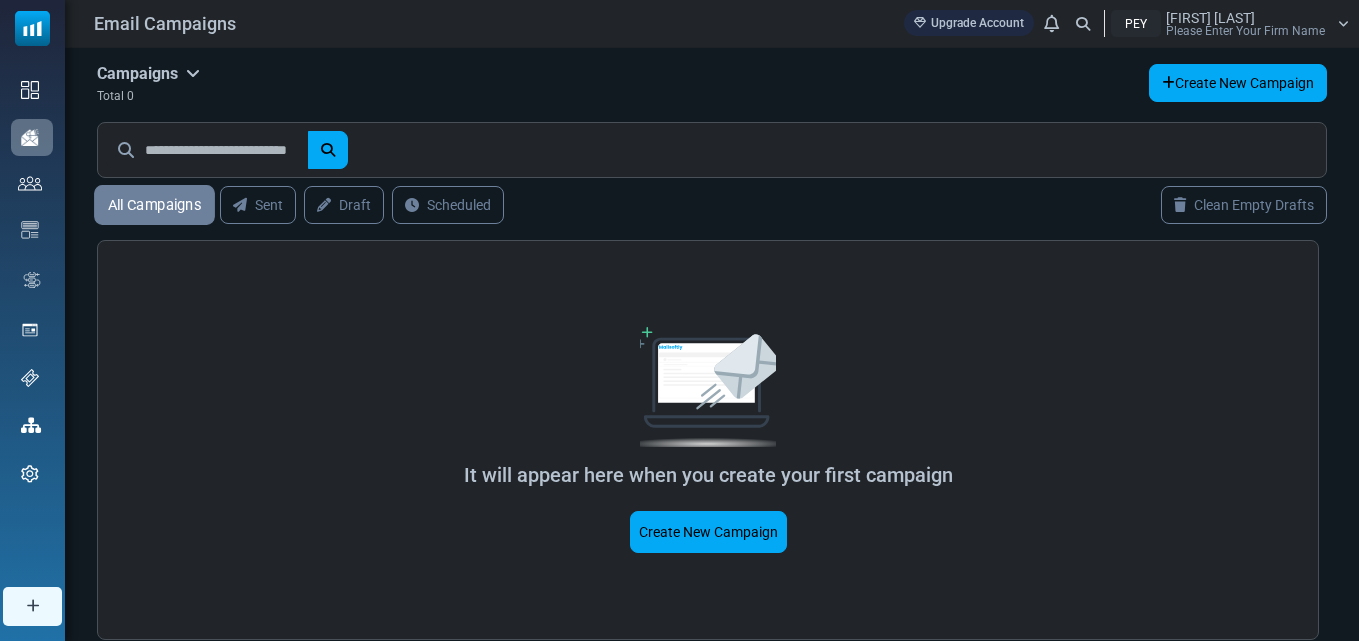 click on "All Campaigns" at bounding box center [154, 205] 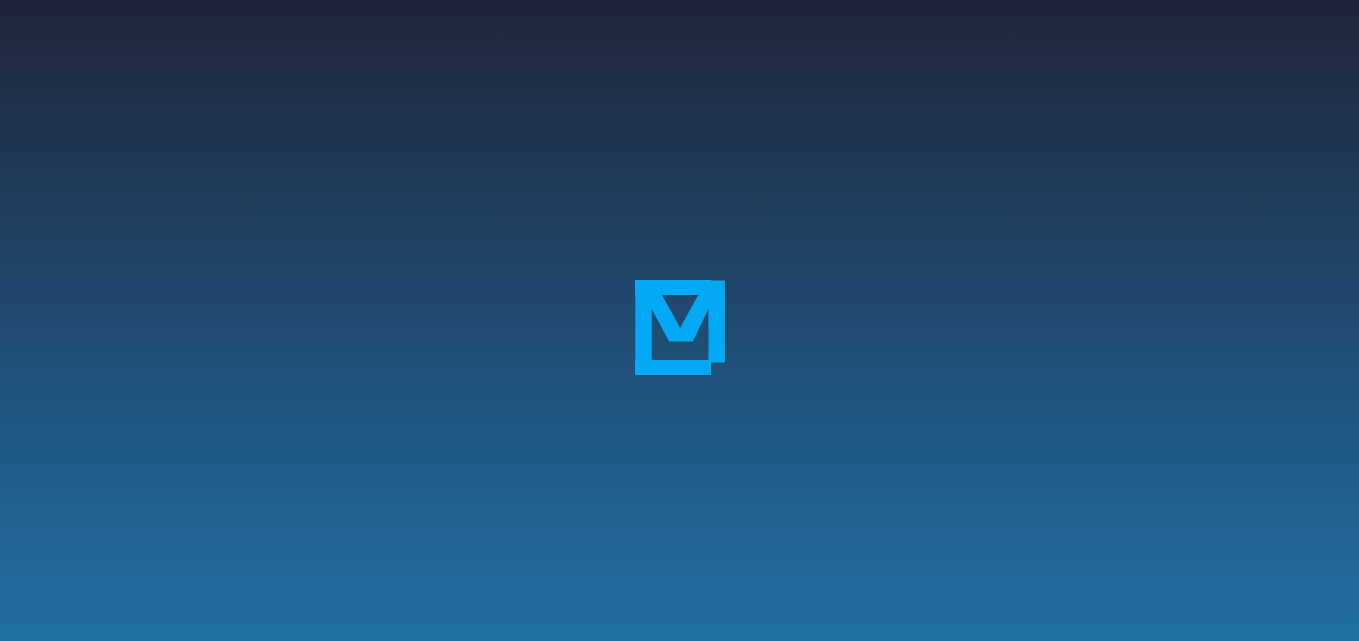 scroll, scrollTop: 0, scrollLeft: 0, axis: both 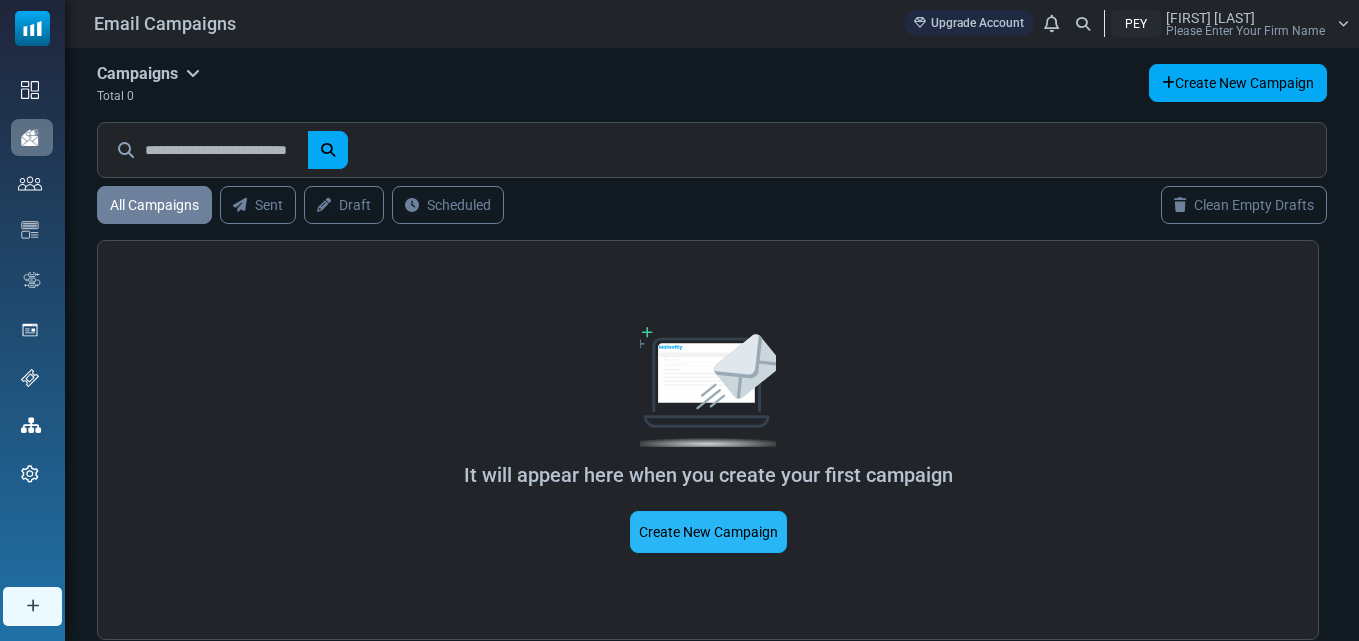 click on "Create New Campaign" at bounding box center [708, 532] 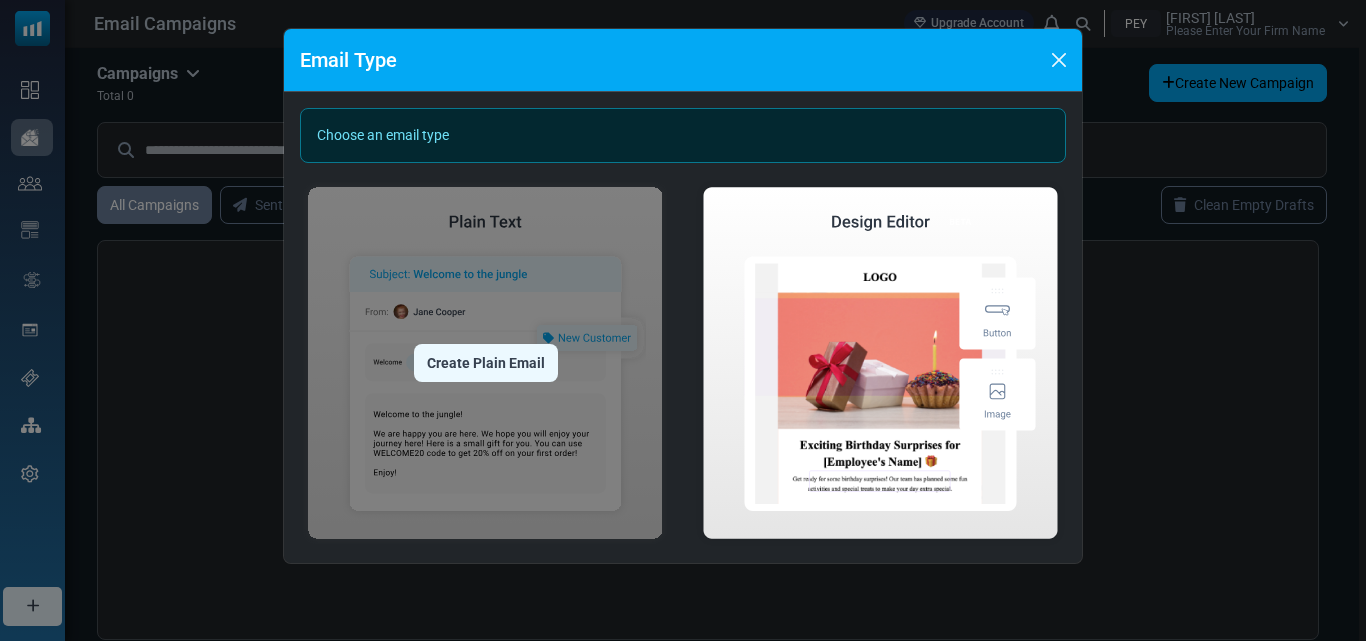 click on "Create Plain Email" at bounding box center (486, 363) 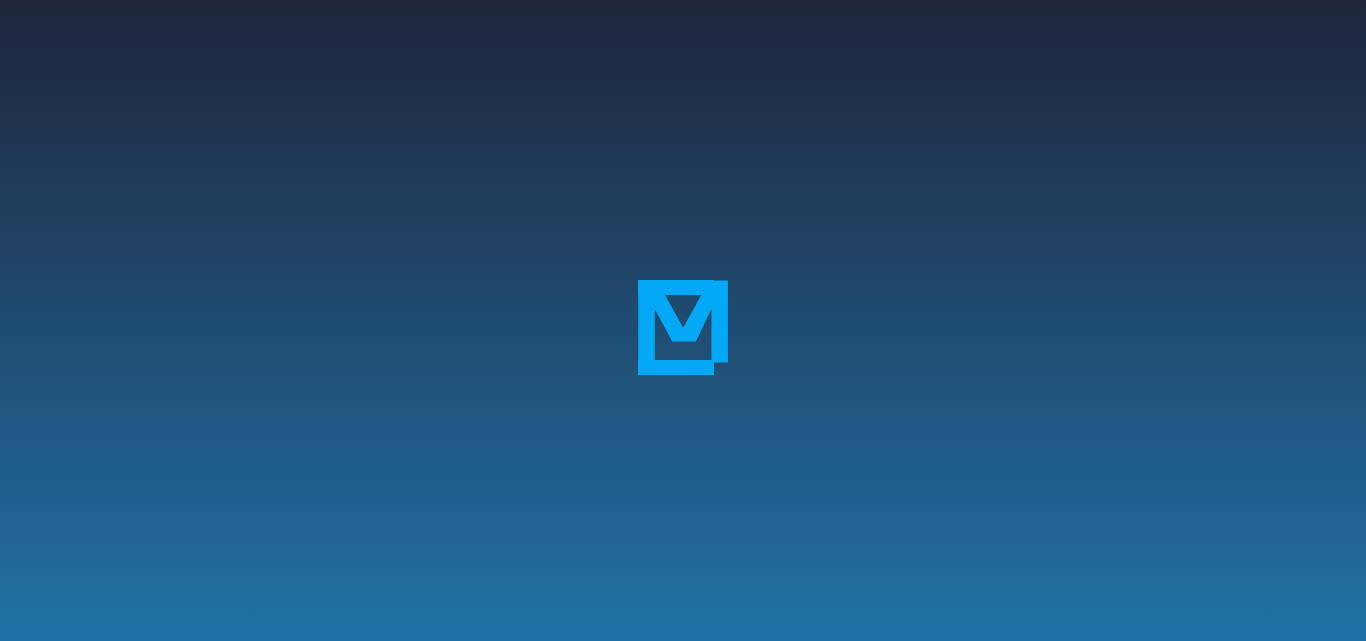scroll, scrollTop: 0, scrollLeft: 0, axis: both 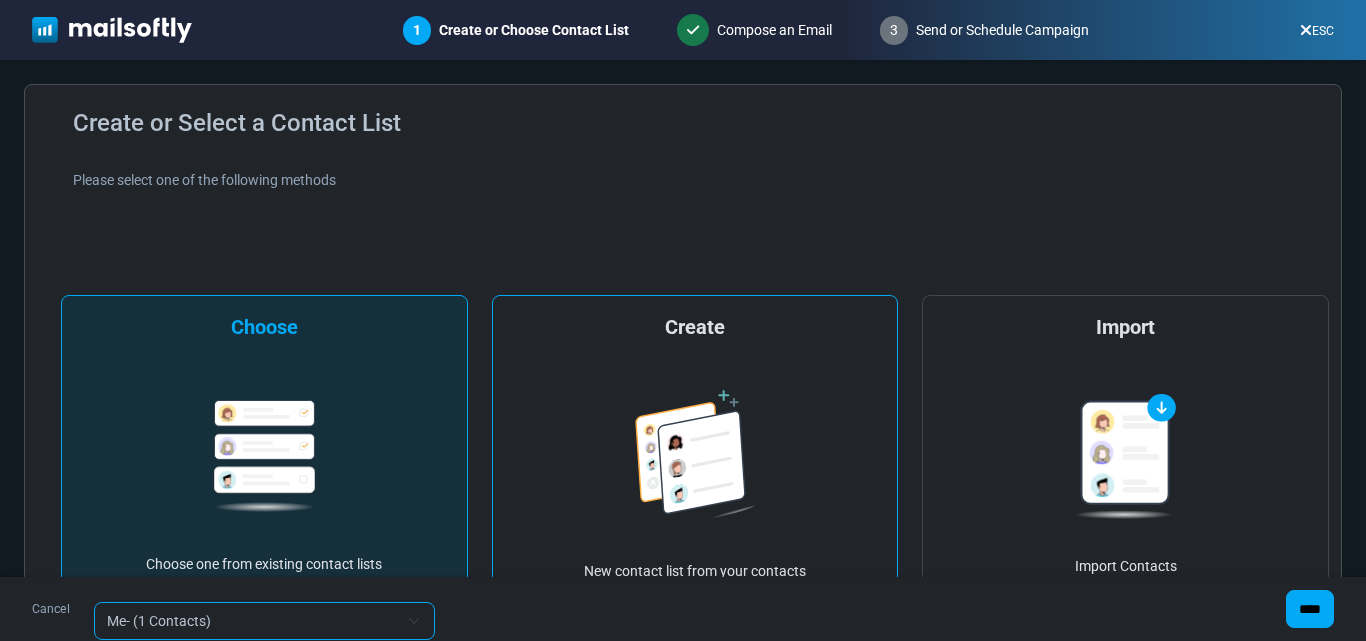 click on "Create
New contact list from your contacts
Create Contact List" at bounding box center (695, 476) 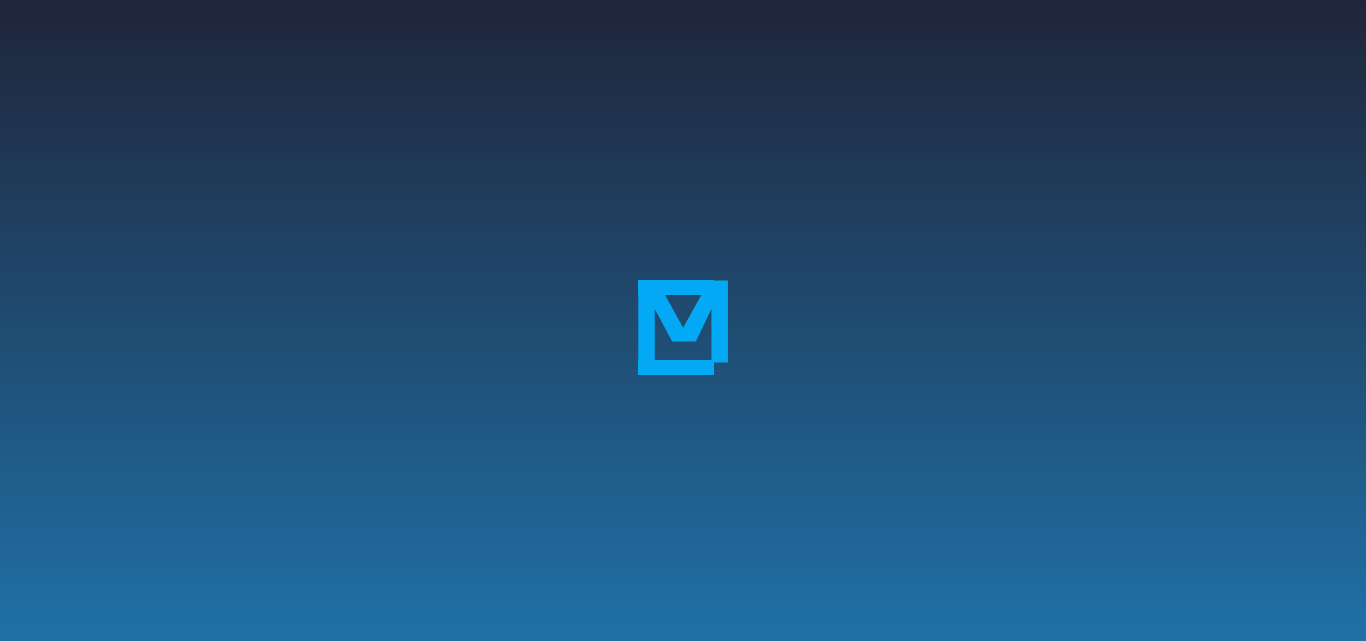 scroll, scrollTop: 0, scrollLeft: 0, axis: both 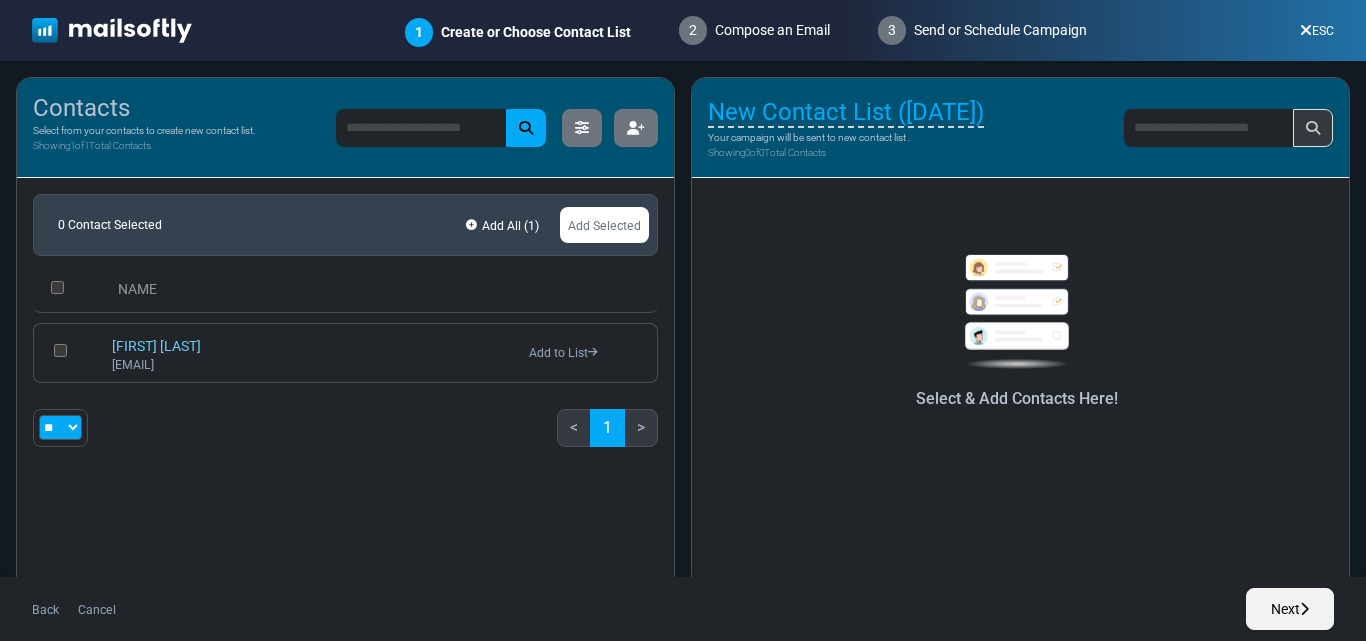 click on "New Contact List ([DATE])" at bounding box center [846, 113] 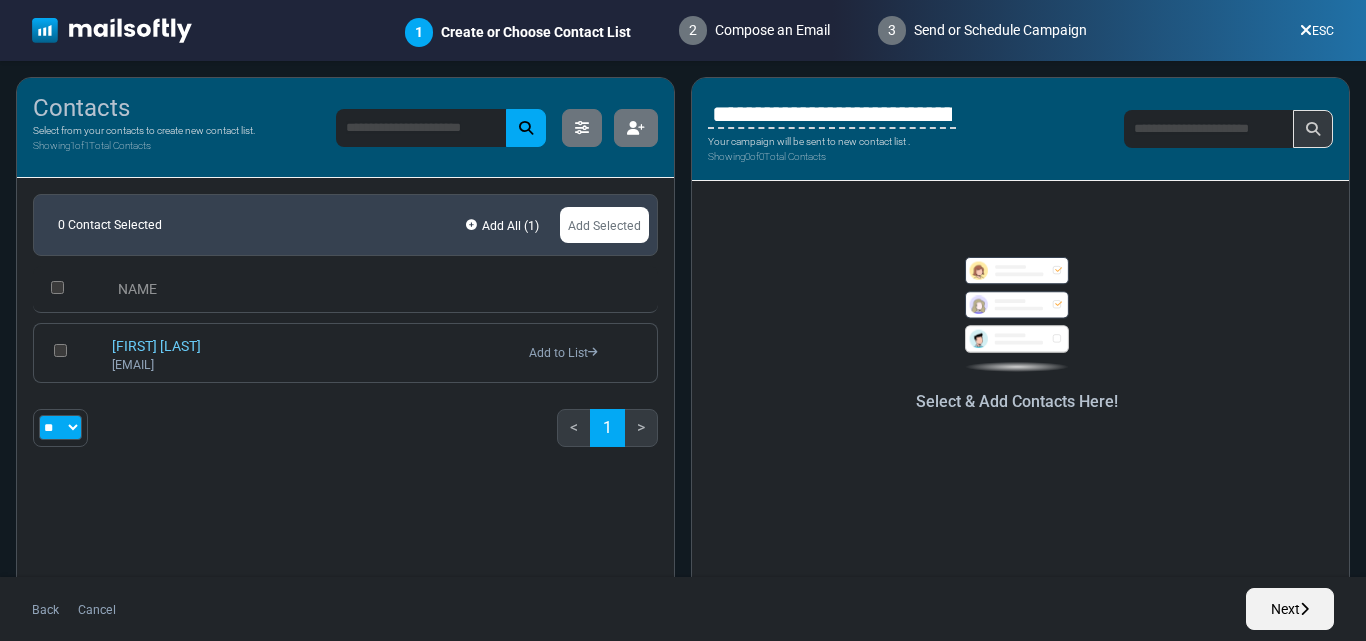 click on "**********" at bounding box center (832, 114) 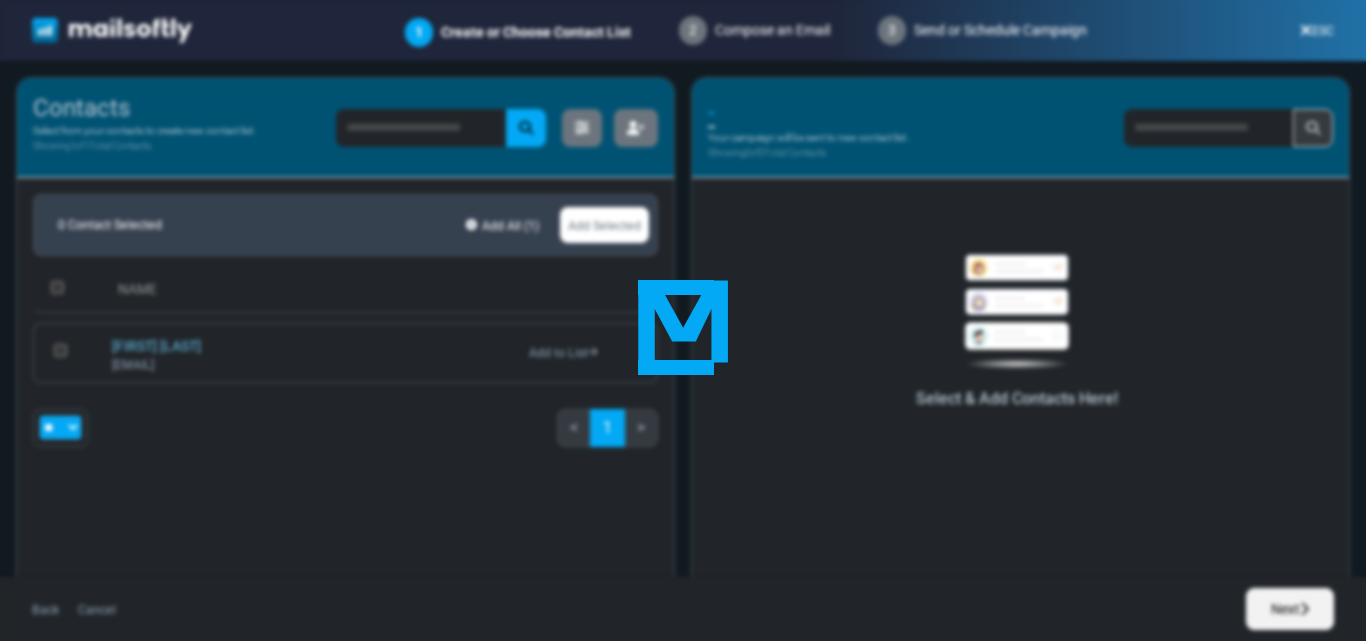click on "Mailsoftly
Upgrade Account
Notifications
PEY
[FIRST] [LAST]
Please Enter Your Firm Name
Profile & Preferences
Support" at bounding box center (683, 320) 